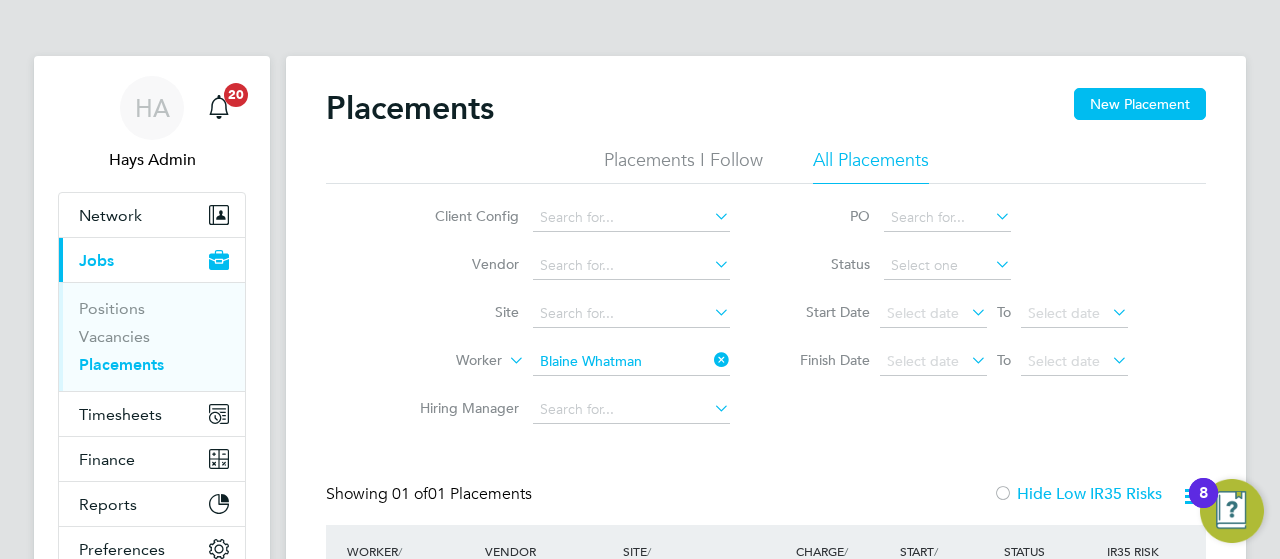 scroll, scrollTop: 0, scrollLeft: 0, axis: both 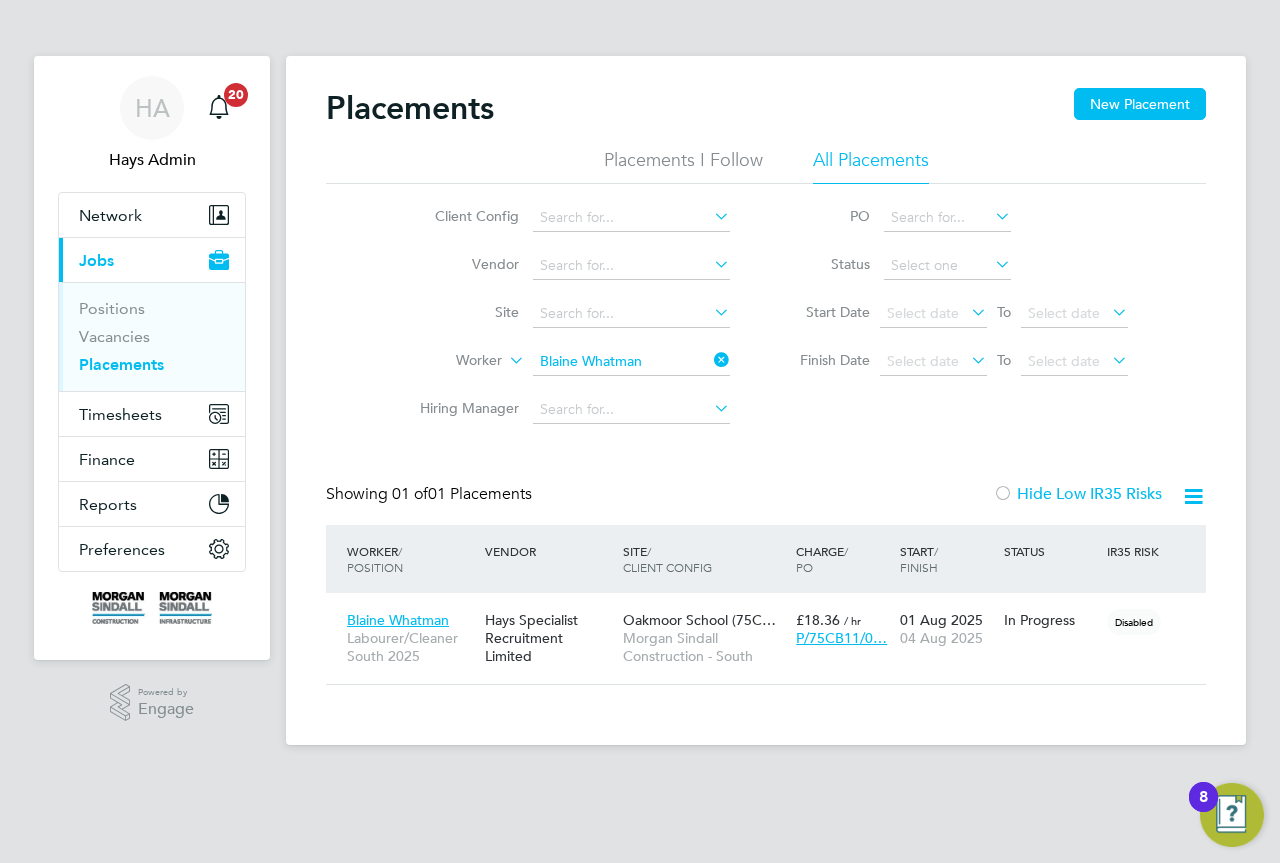 drag, startPoint x: 729, startPoint y: 360, endPoint x: 697, endPoint y: 370, distance: 33.526108 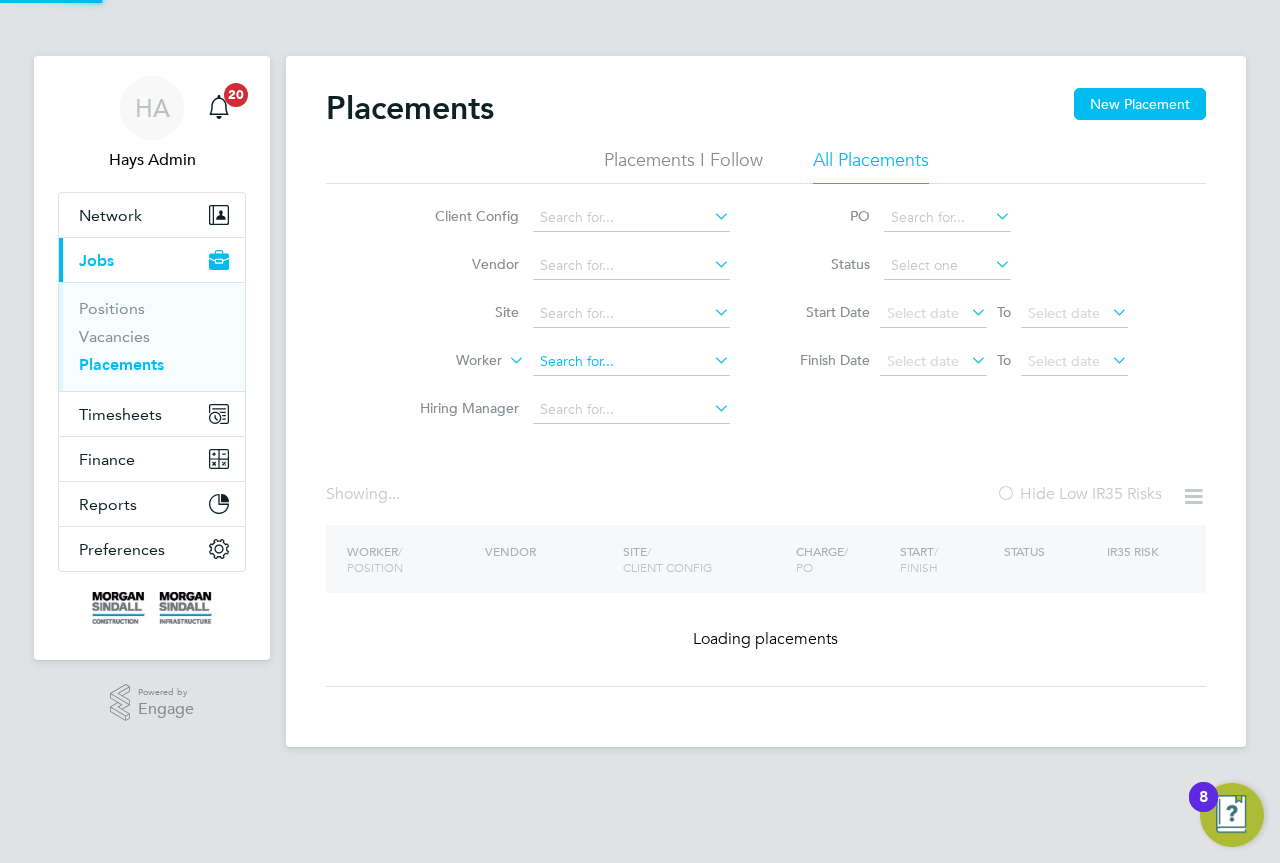 click 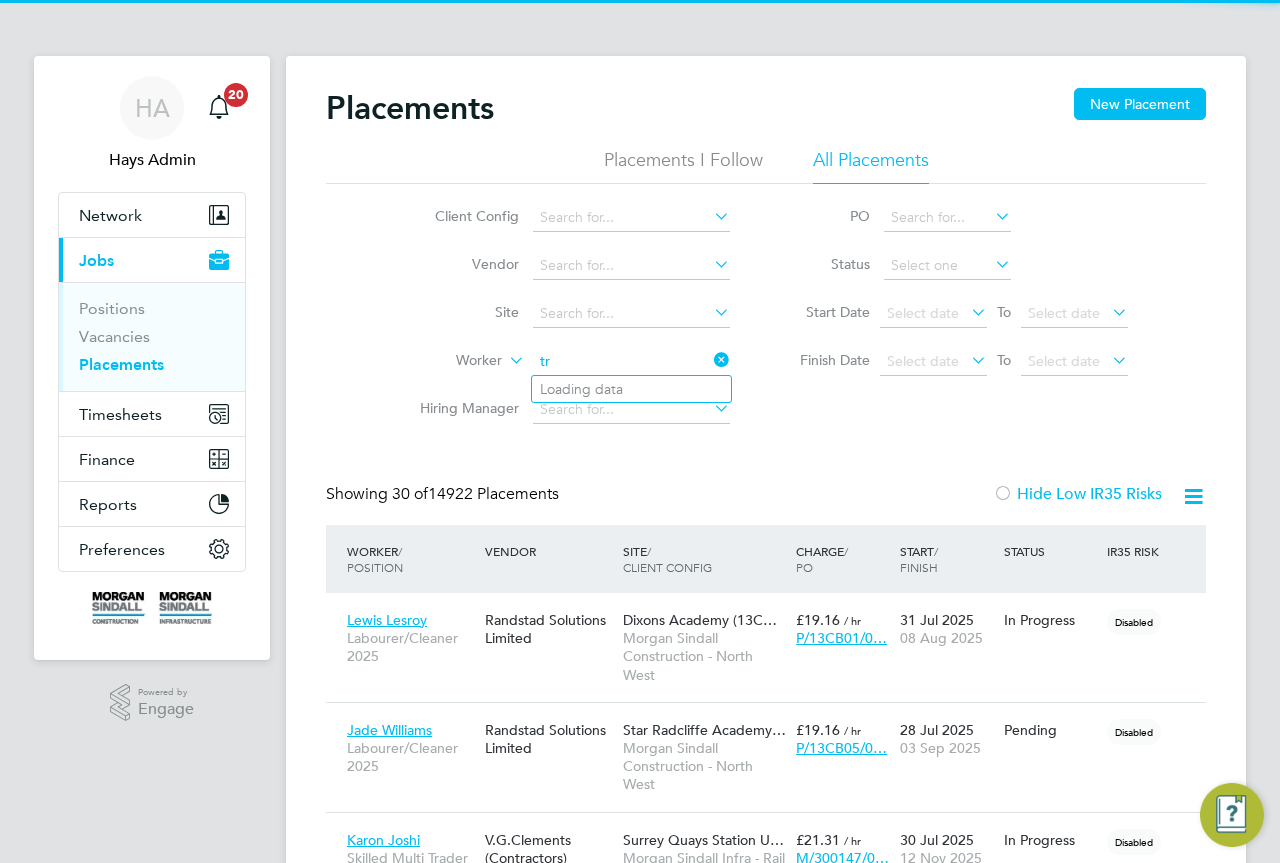 scroll, scrollTop: 10, scrollLeft: 10, axis: both 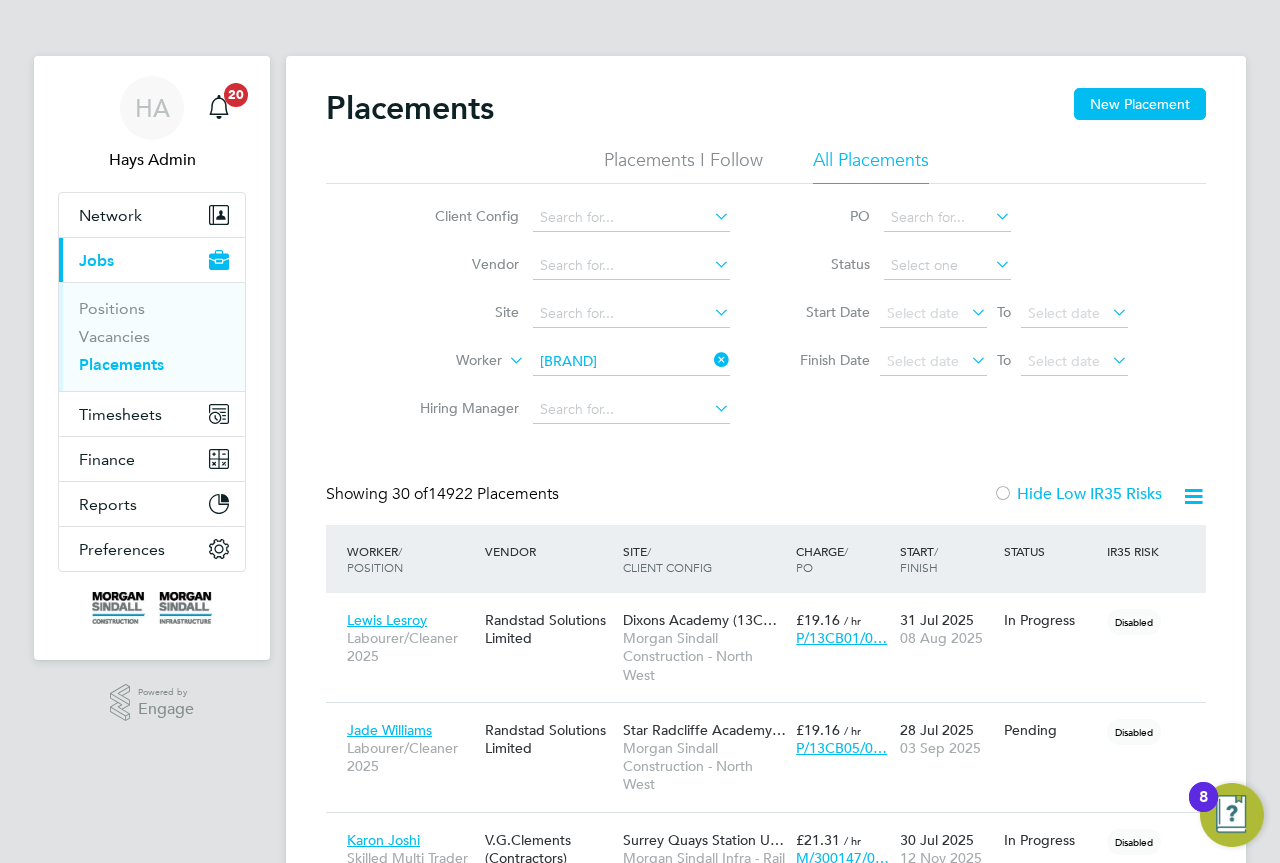 click on "[BRAND]  Carbon" 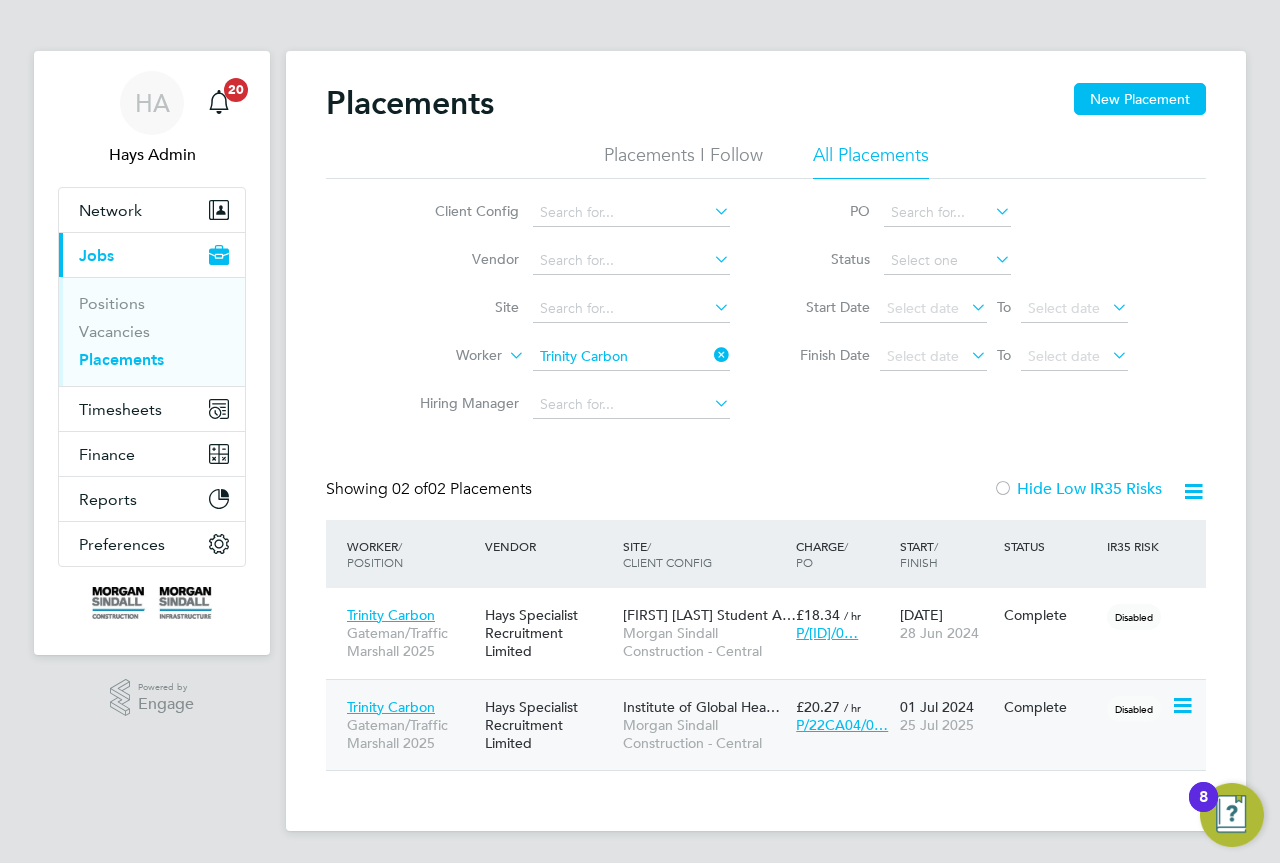 click on "Morgan Sindall Construction - Central" 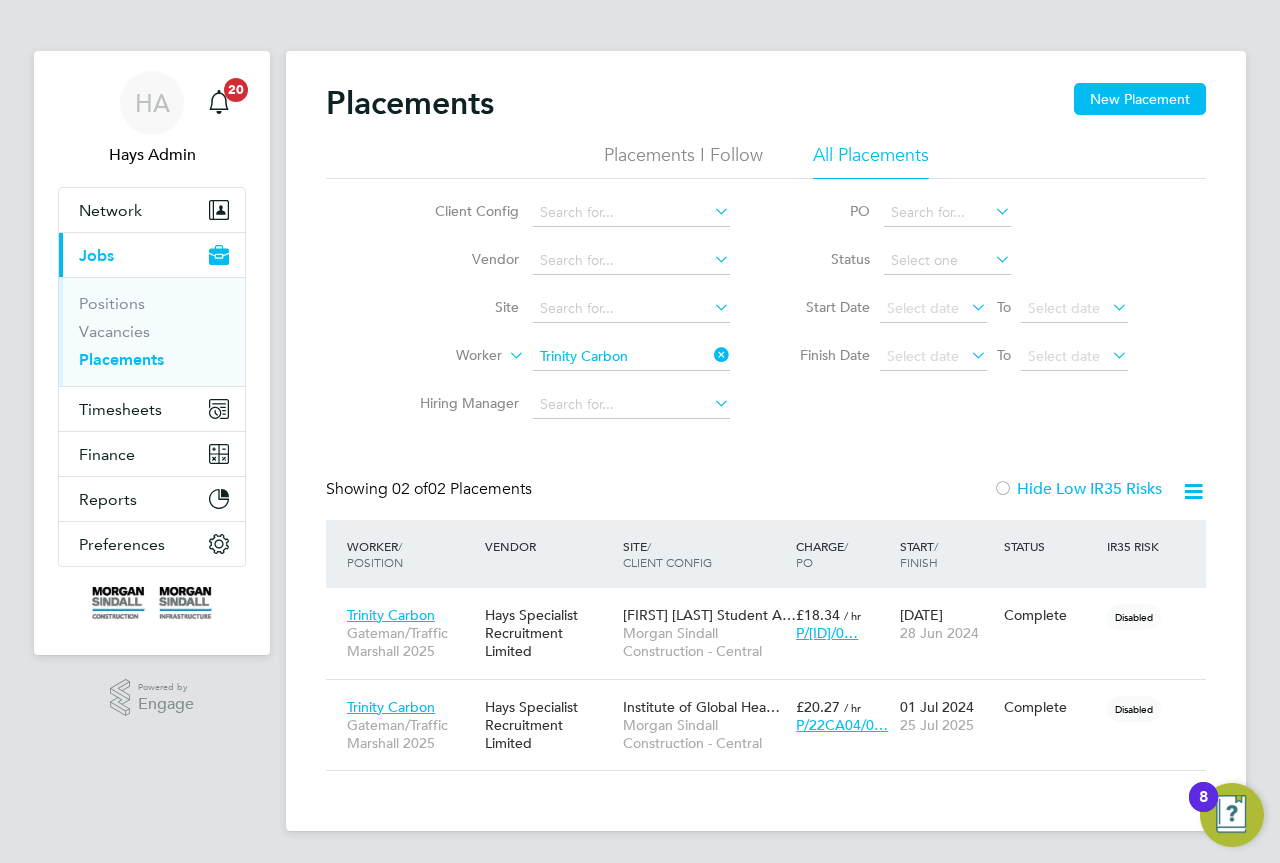 click 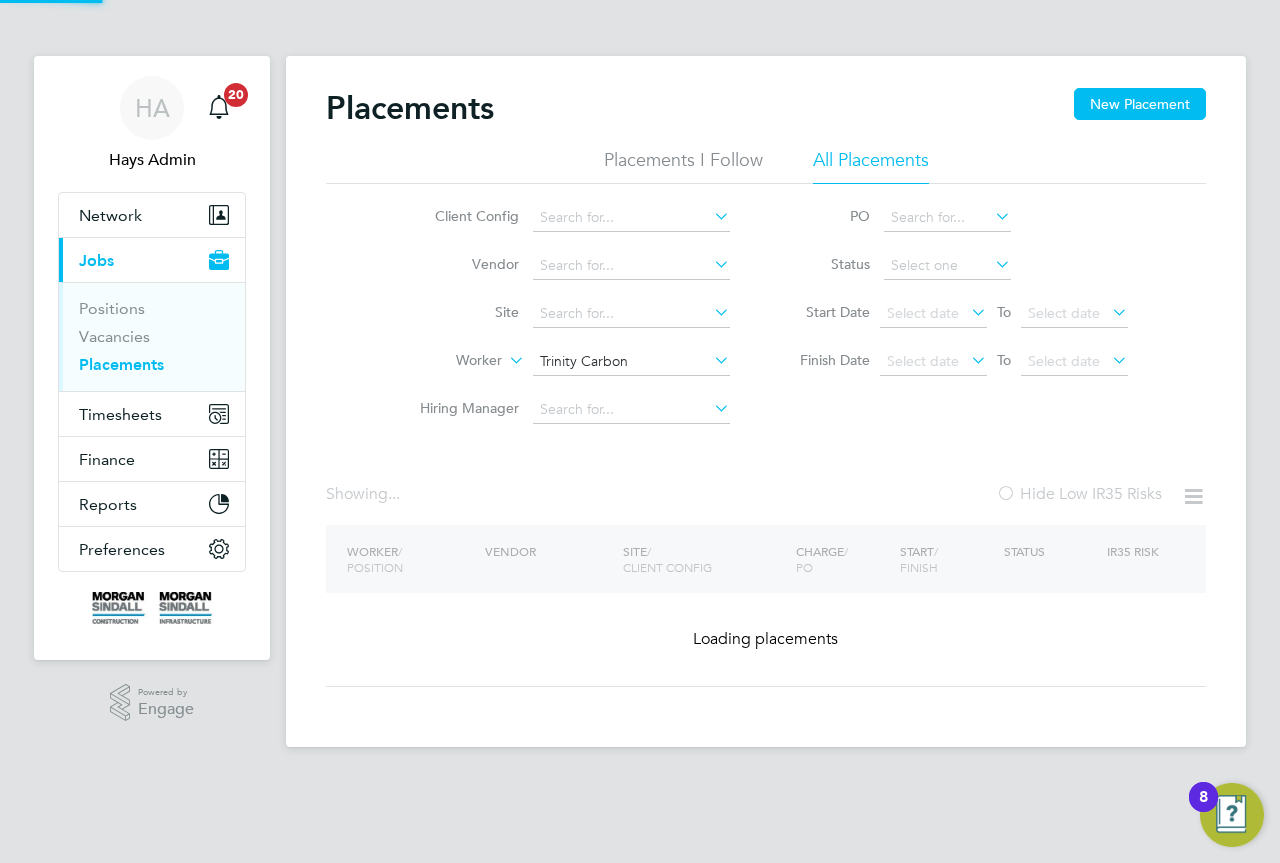 type 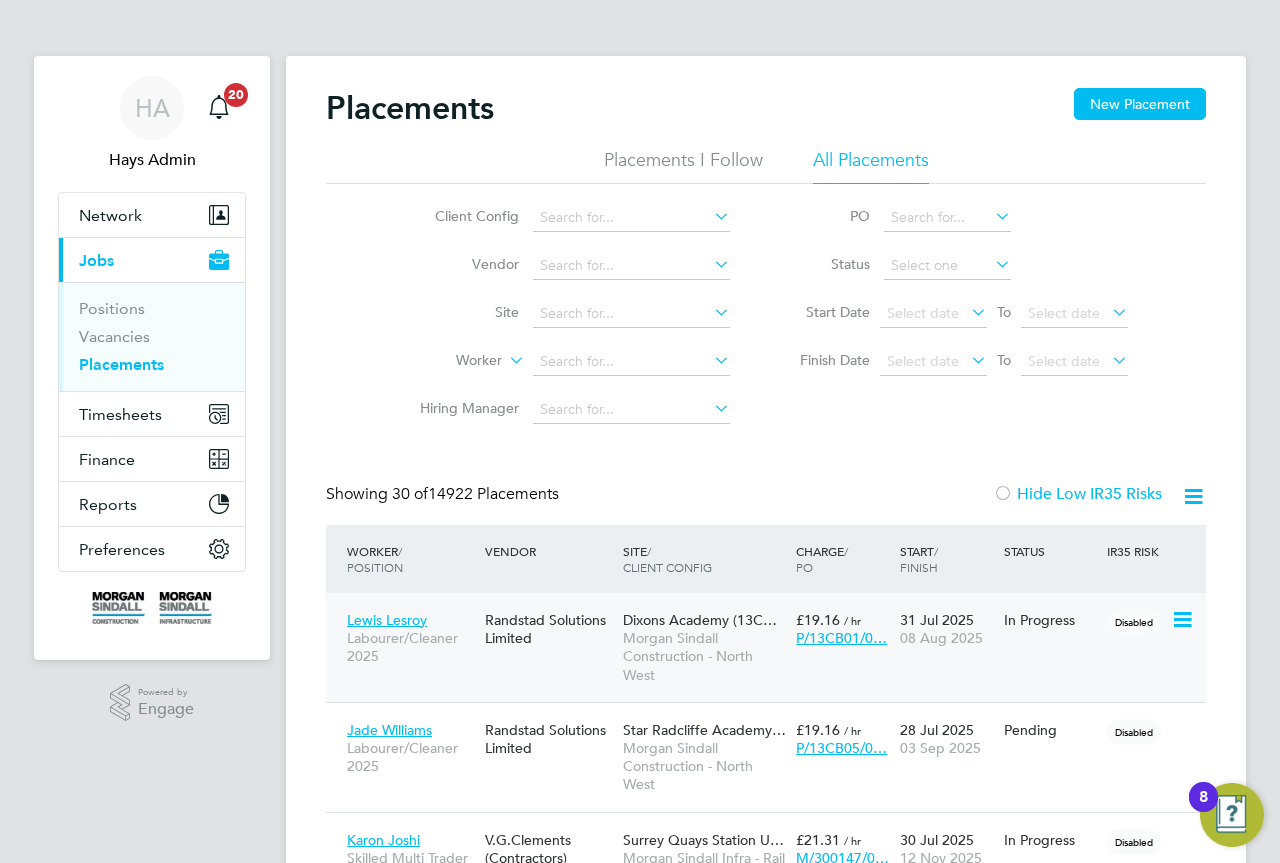 scroll, scrollTop: 10, scrollLeft: 10, axis: both 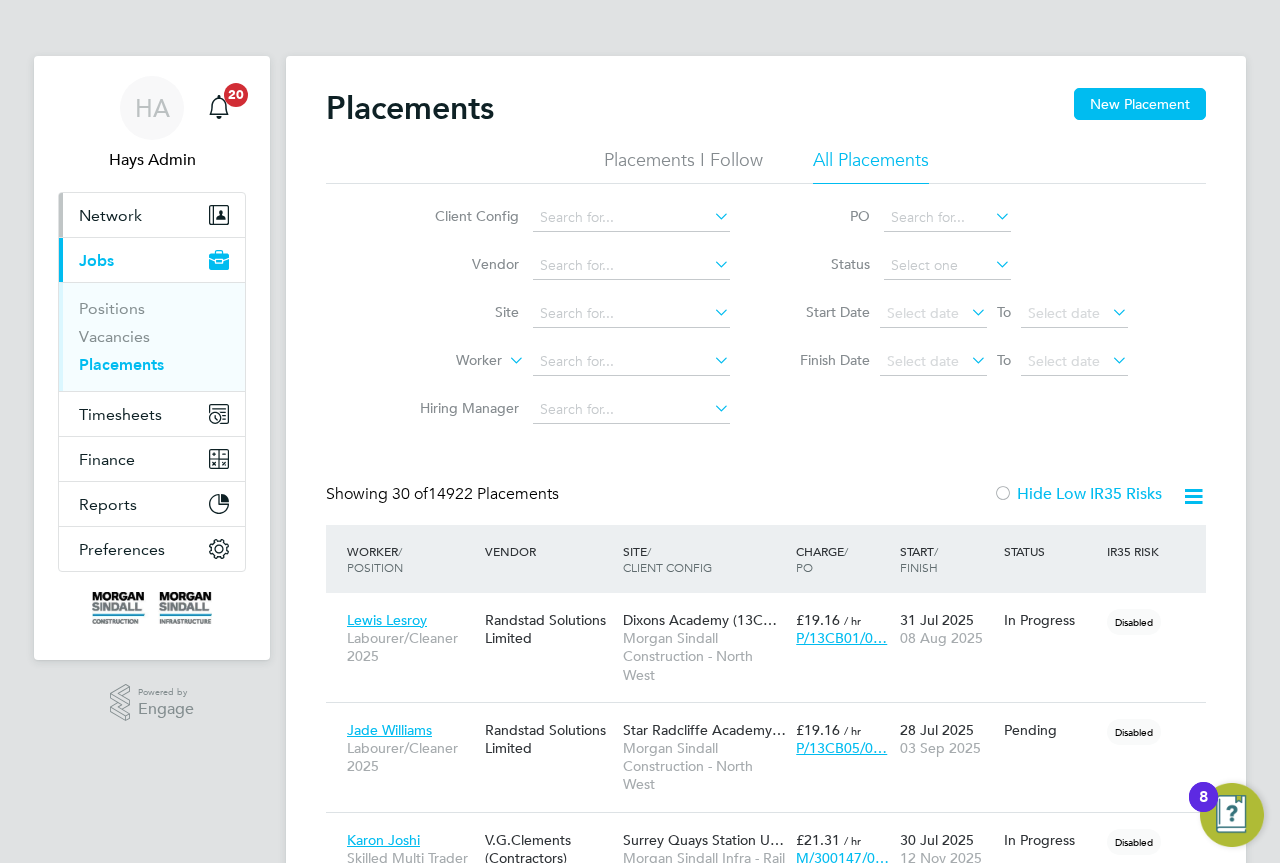 click on "Network" at bounding box center (110, 215) 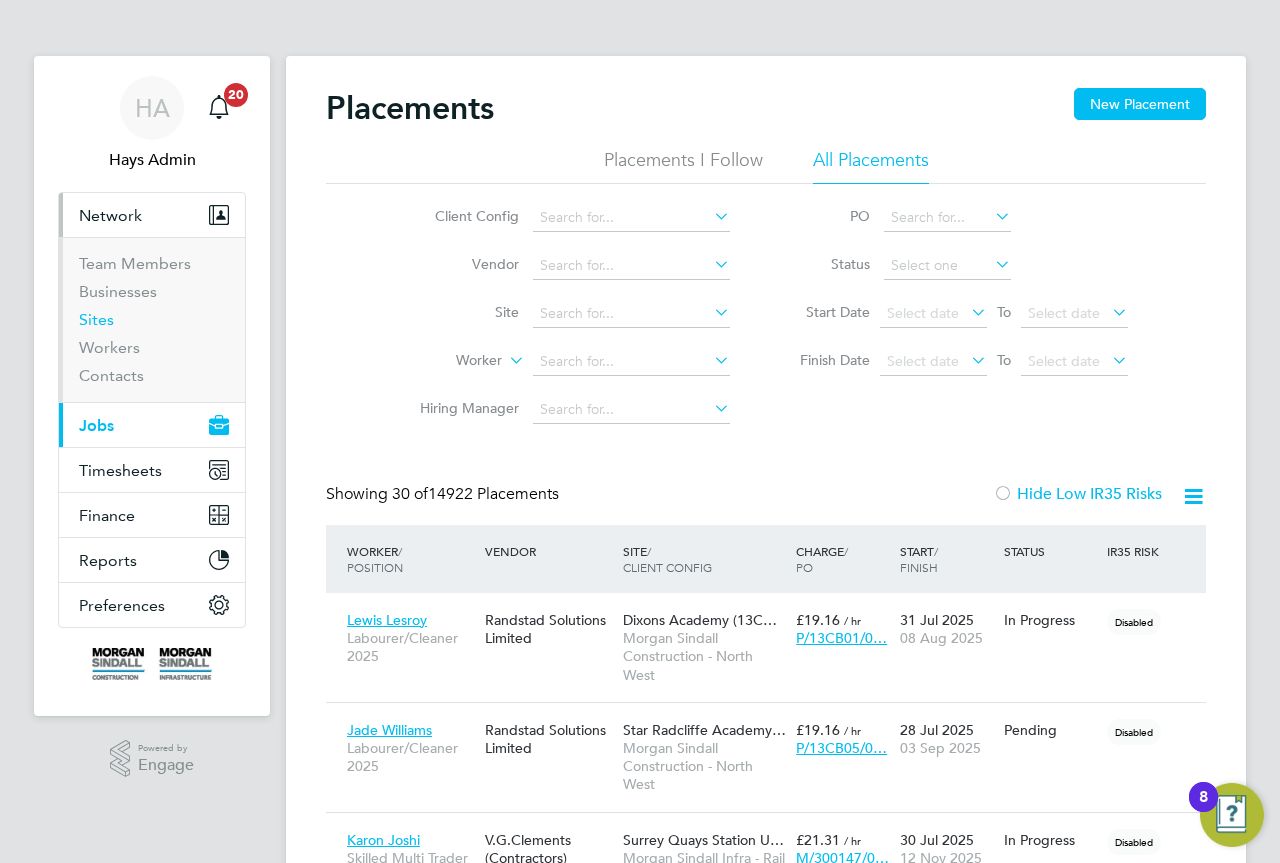 click on "Sites" at bounding box center (96, 319) 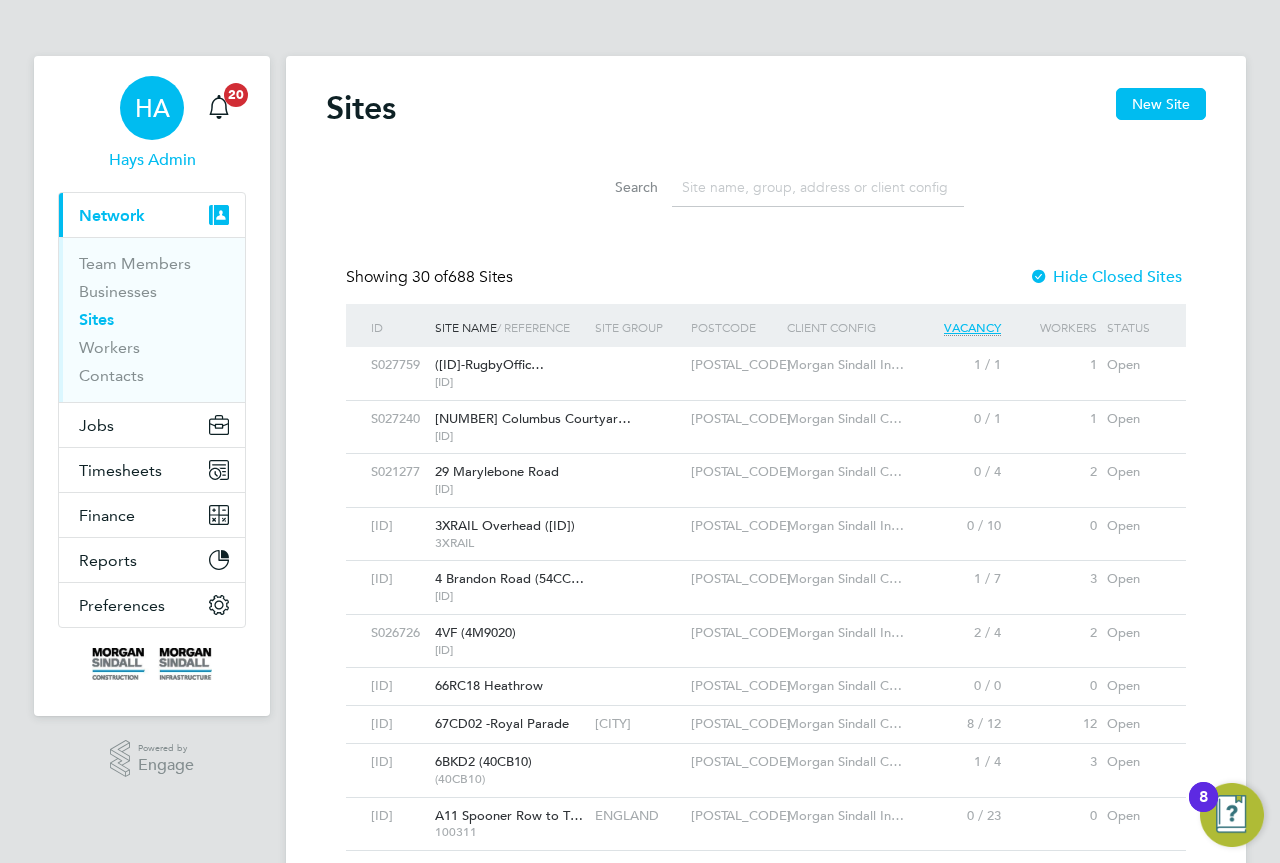 click on "HA" at bounding box center (152, 108) 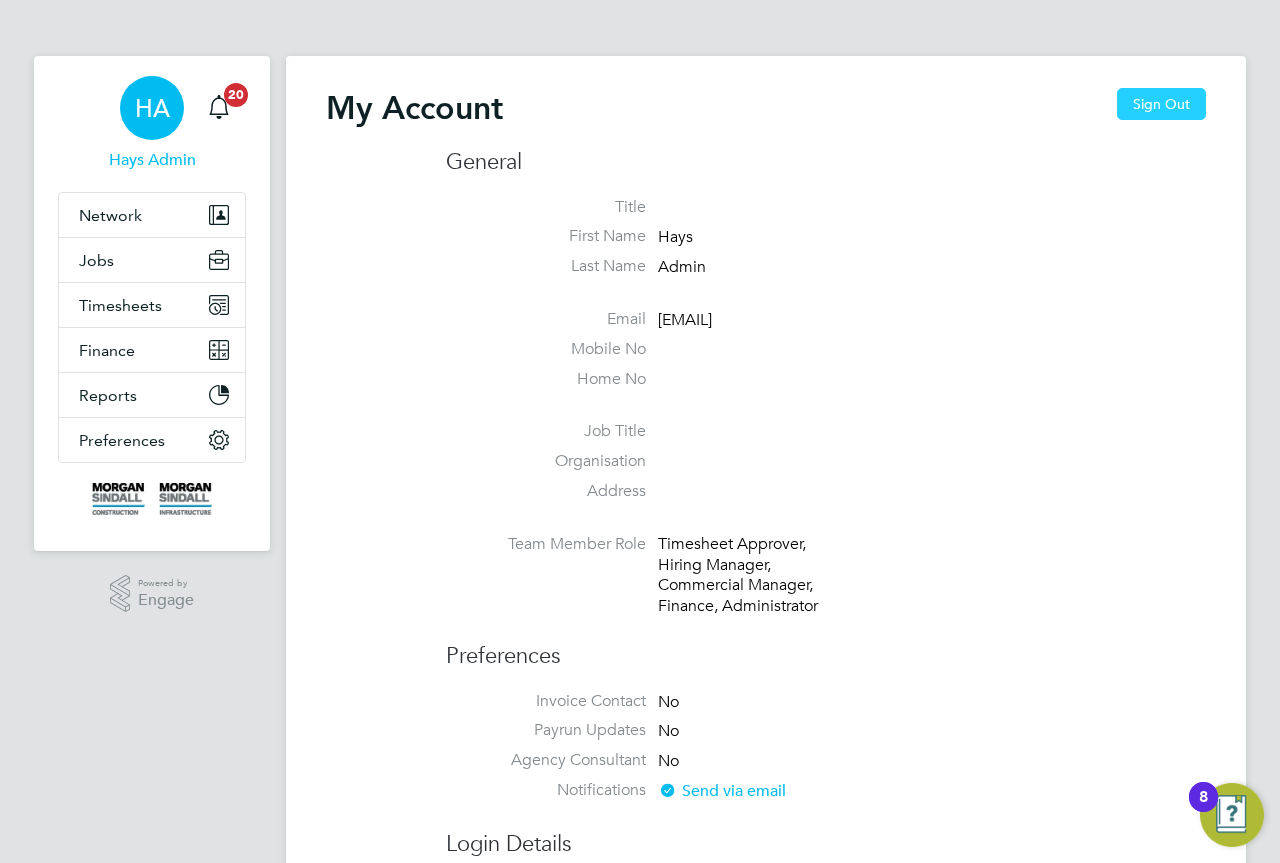 click on "Sign Out" at bounding box center [1161, 104] 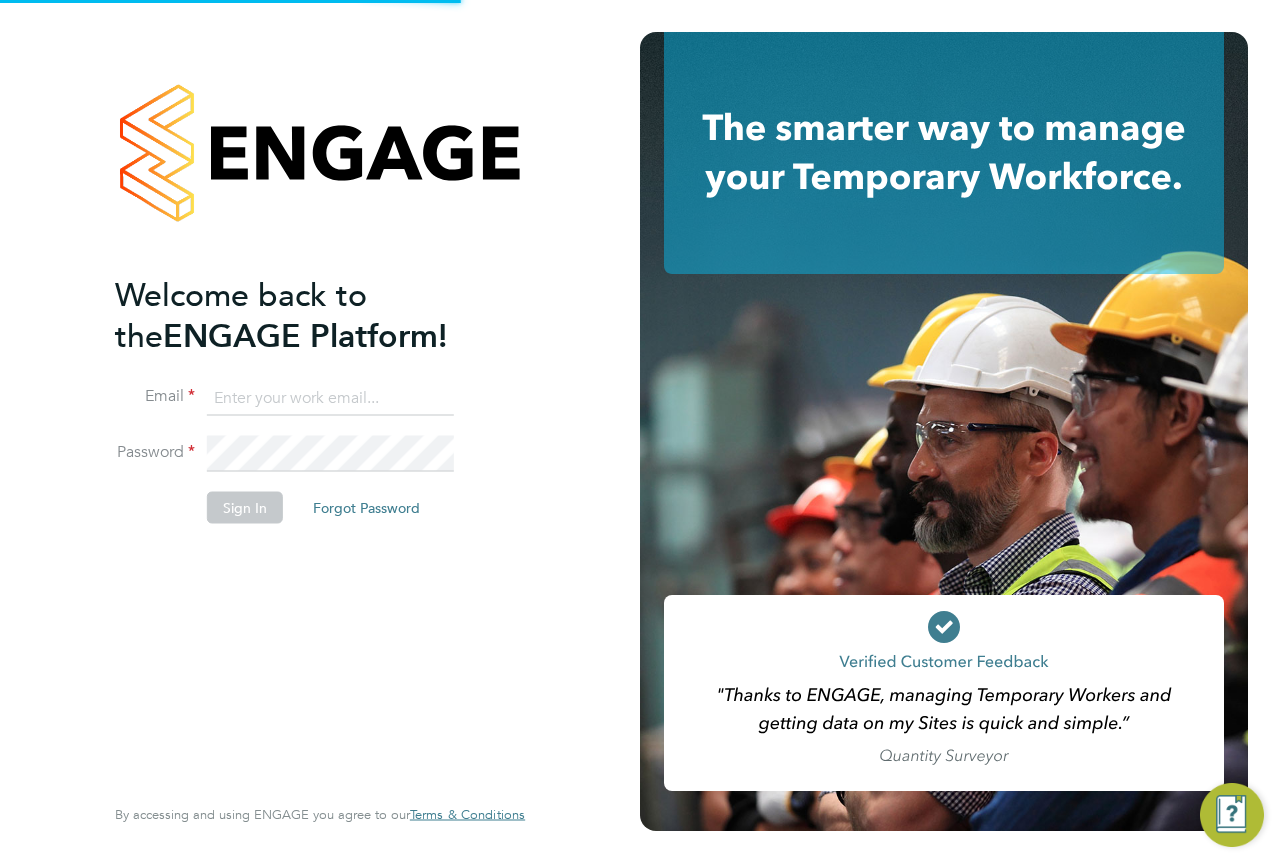click 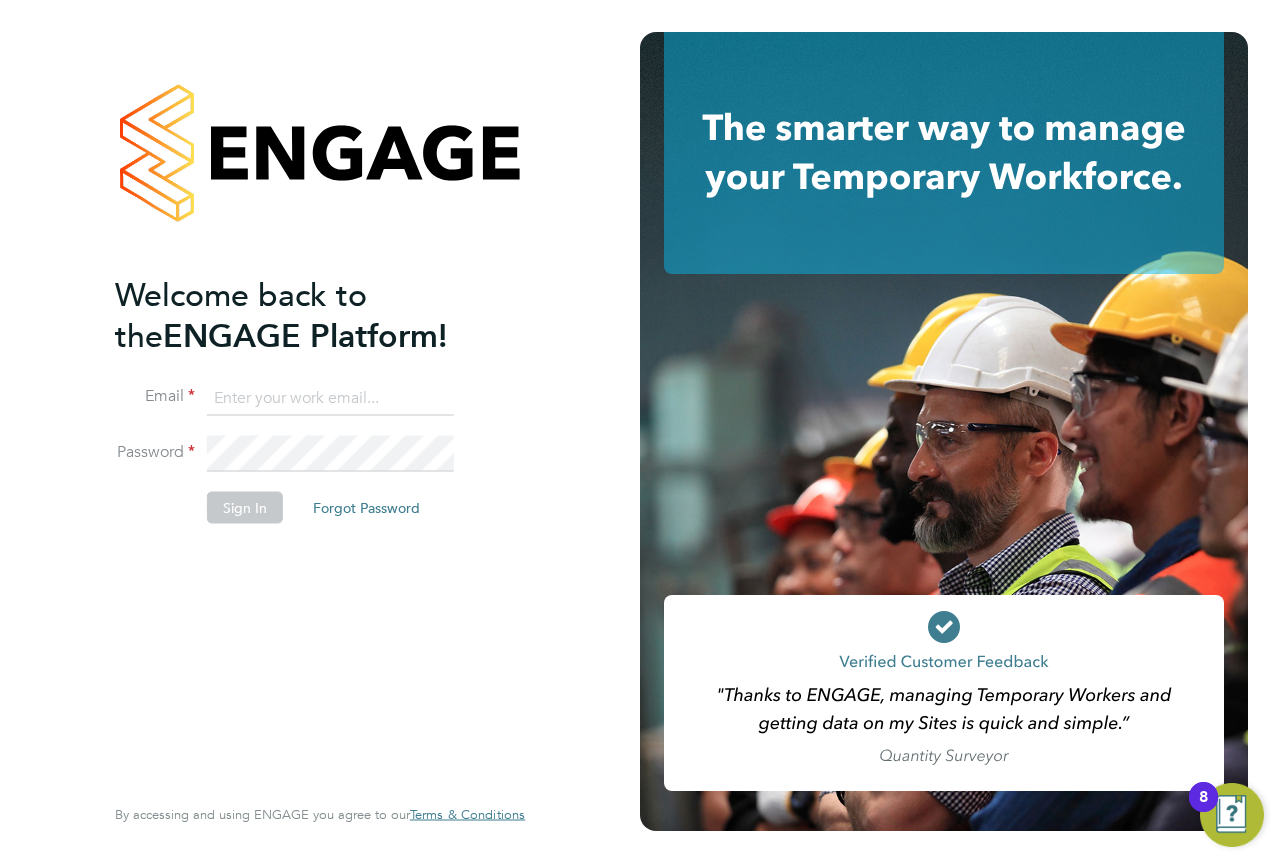 type on "[EMAIL]" 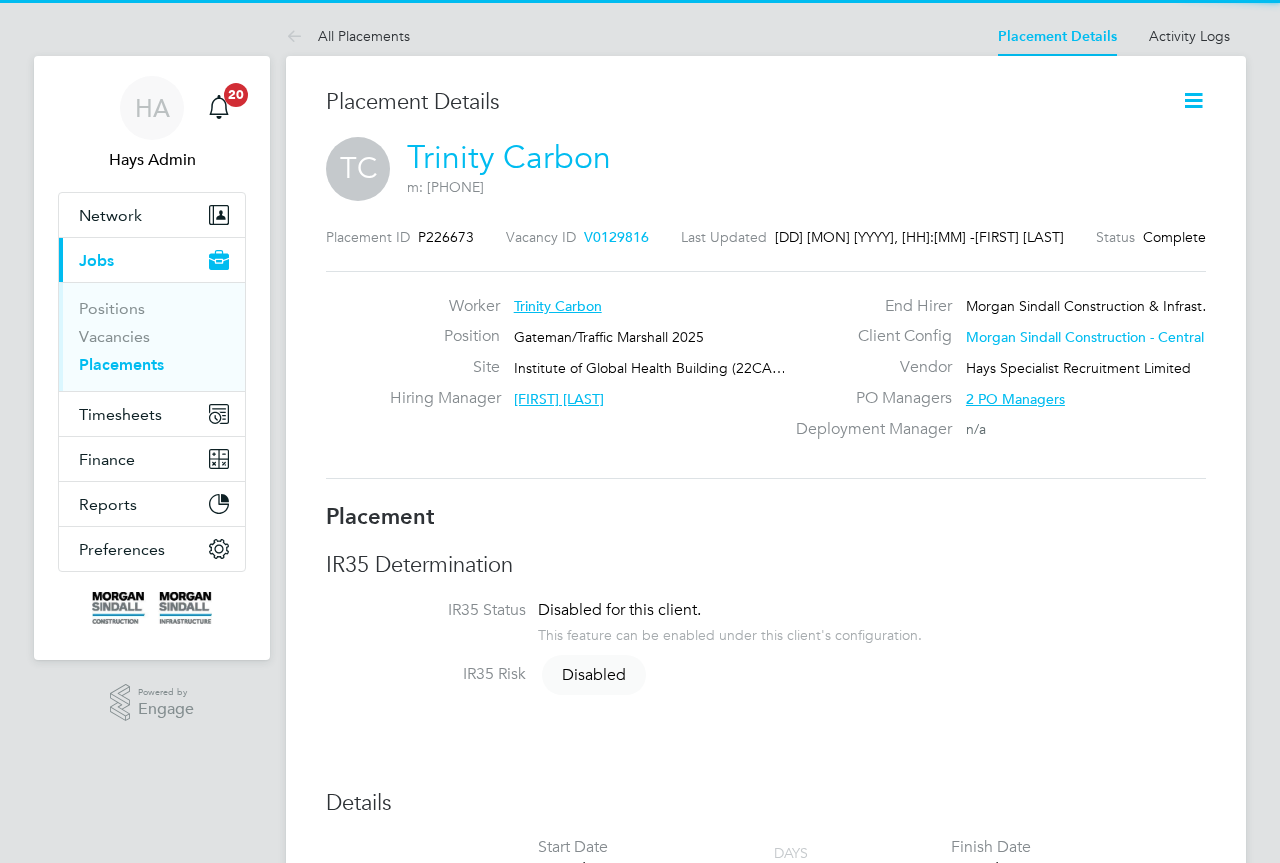 scroll, scrollTop: 0, scrollLeft: 0, axis: both 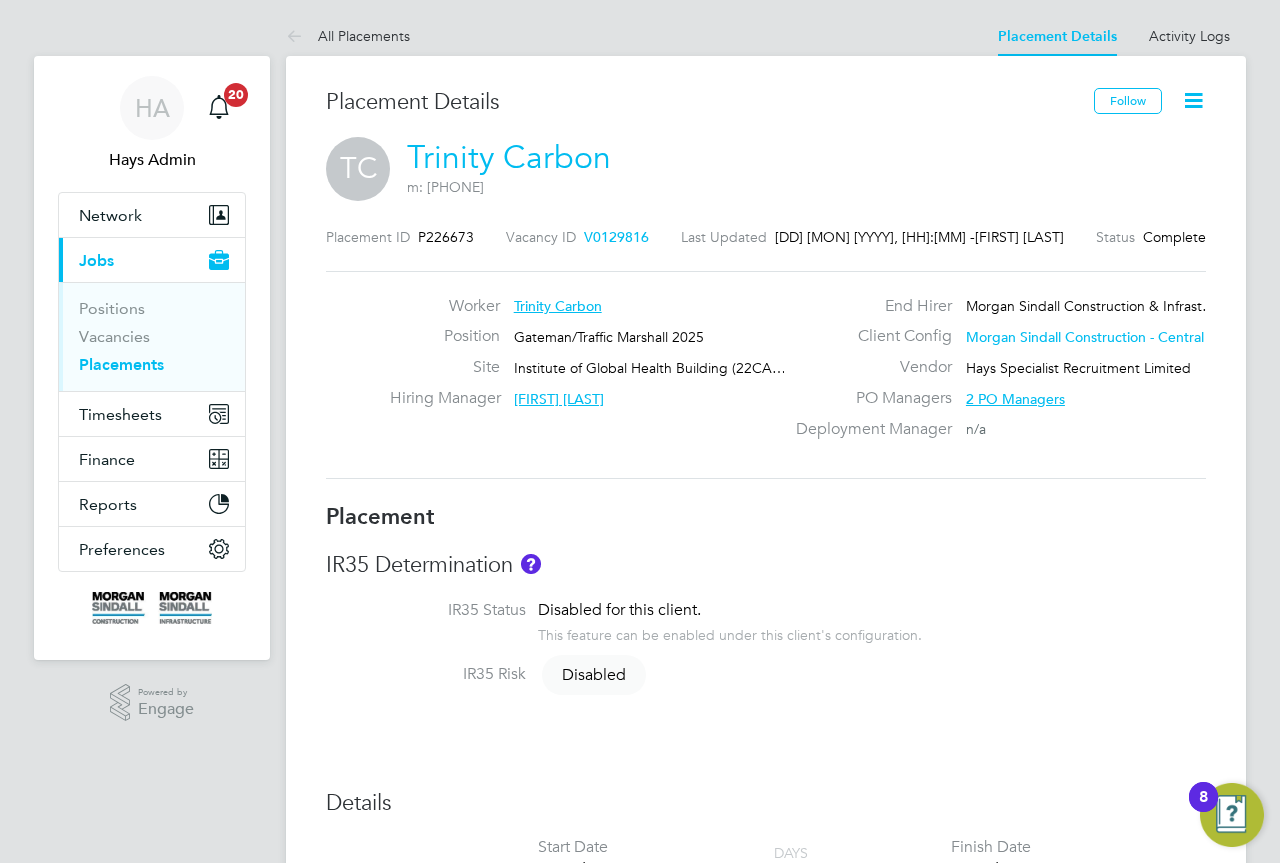 click on "Worker   Trinity Carbon Position   Gateman/Traffic Marshall 2025 Site   Institute of Global Health Building (22CA… Hiring Manager     David Shepherd End Hirer   Morgan Sindall Construction & Infrast… Client Config   Morgan Sindall Construction - Central Vendor   Hays Specialist Recruitment Limited PO Managers   2 PO Managers    Deployment Manager     n/a" 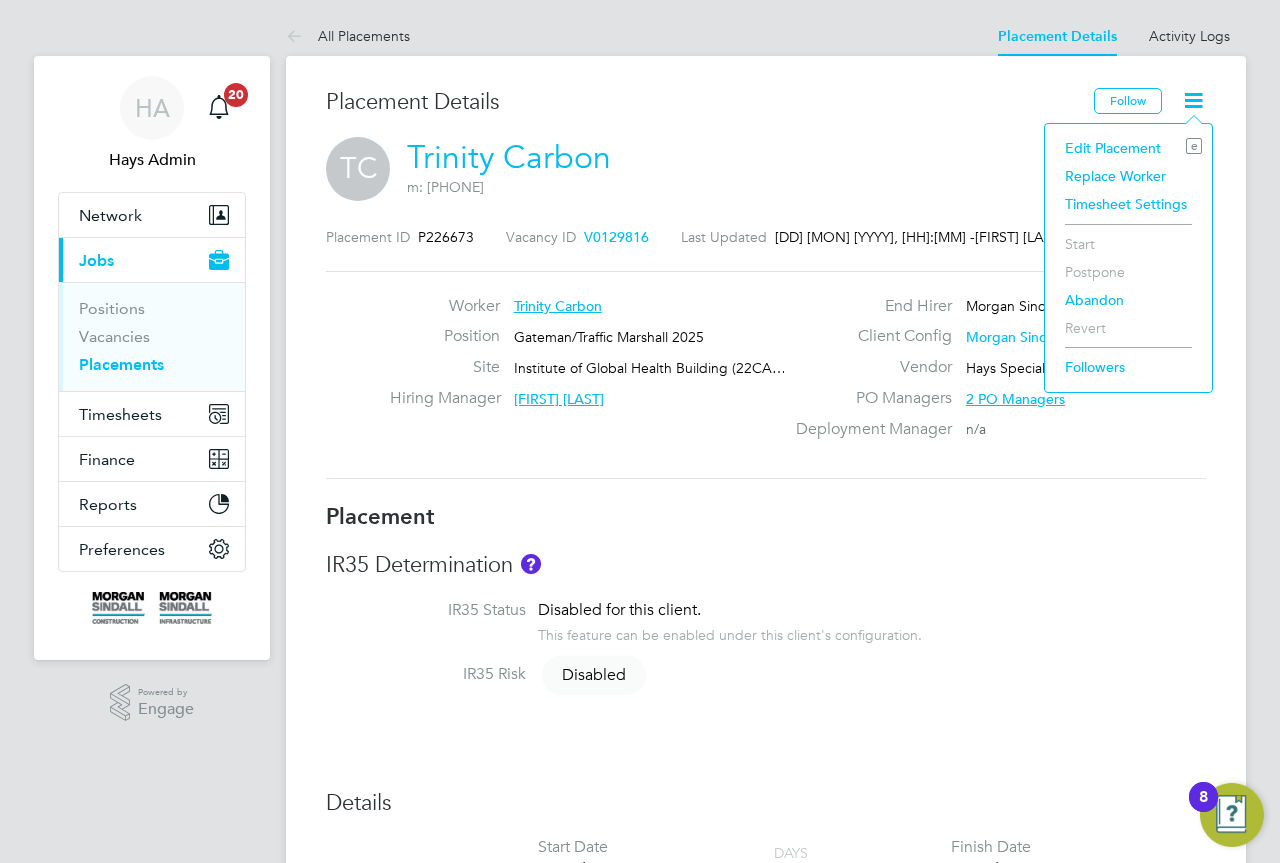 click on "Edit Placement e" 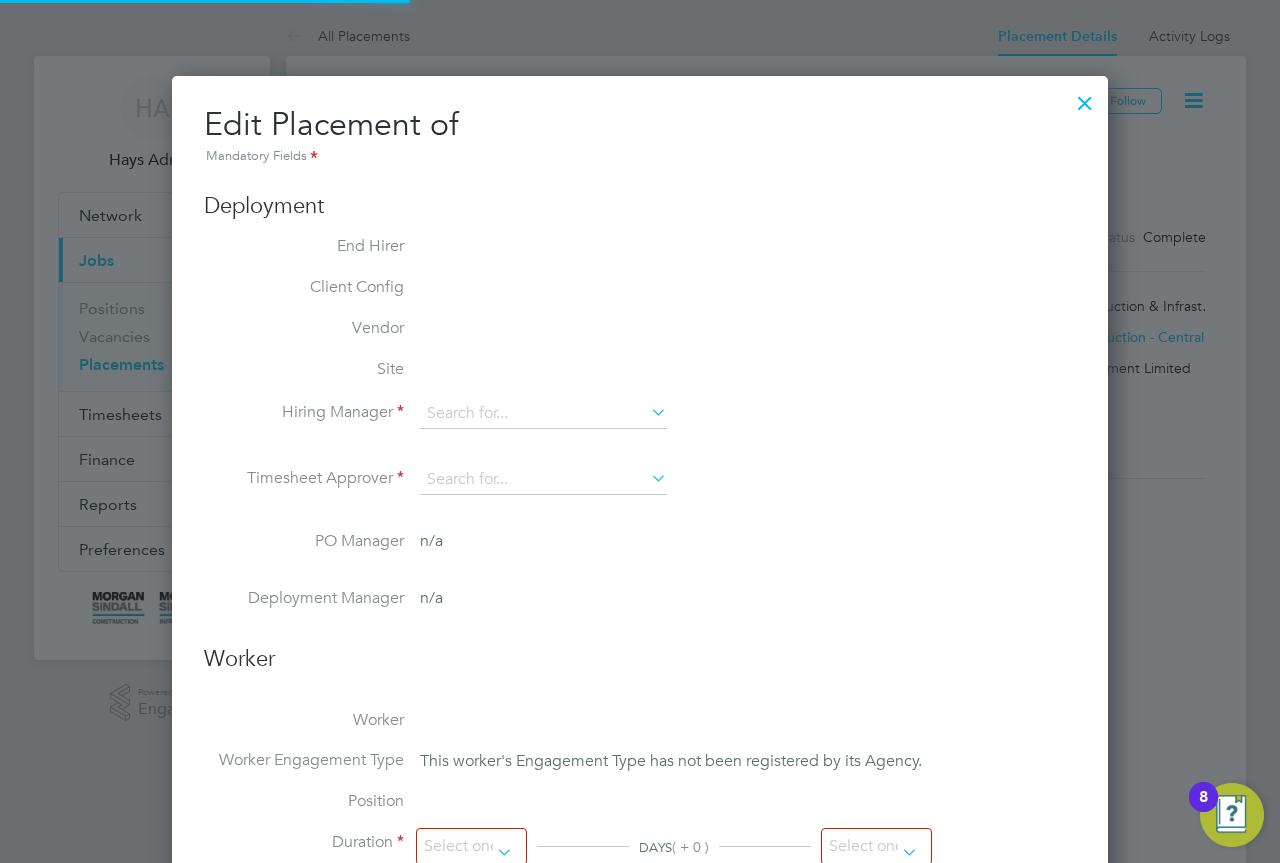 type on "David Shepherd" 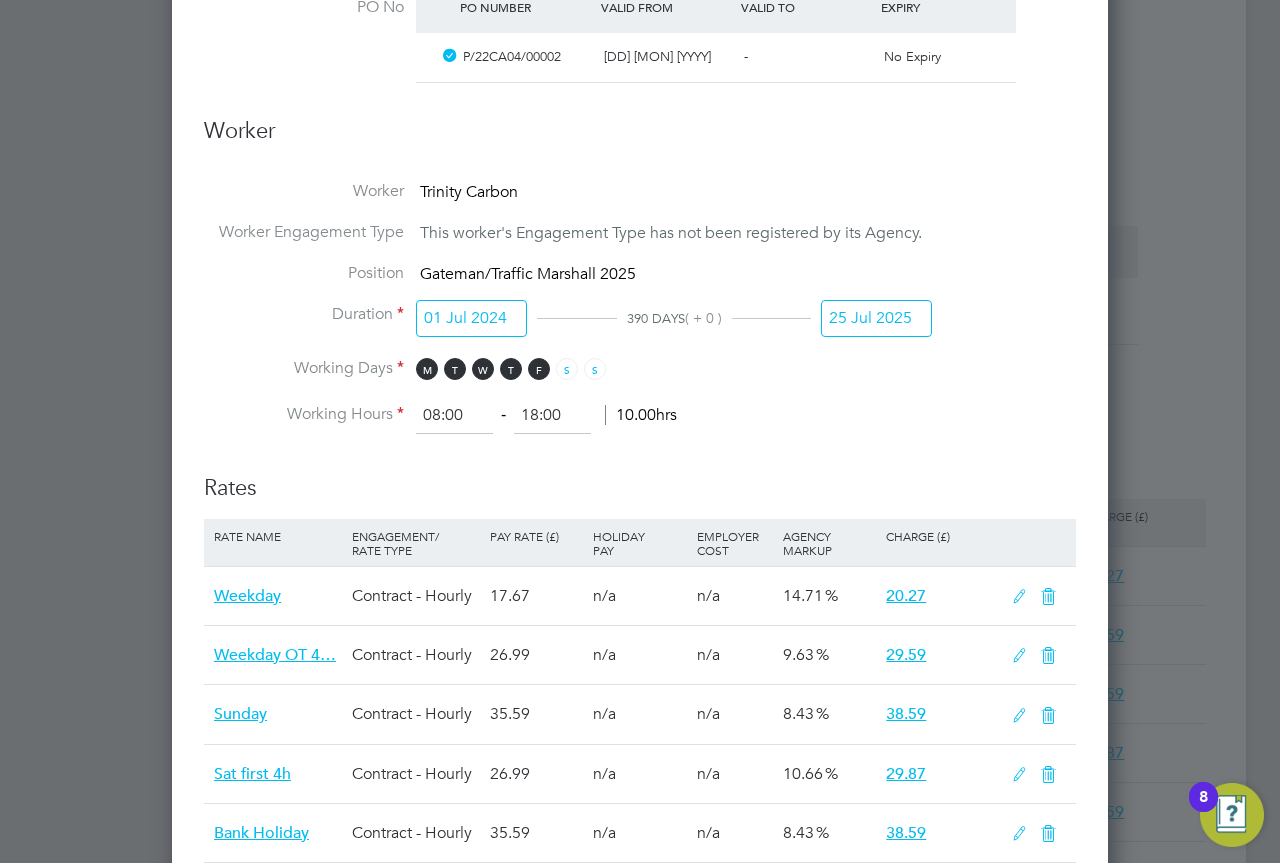 click on "25 Jul 2025" at bounding box center (876, 318) 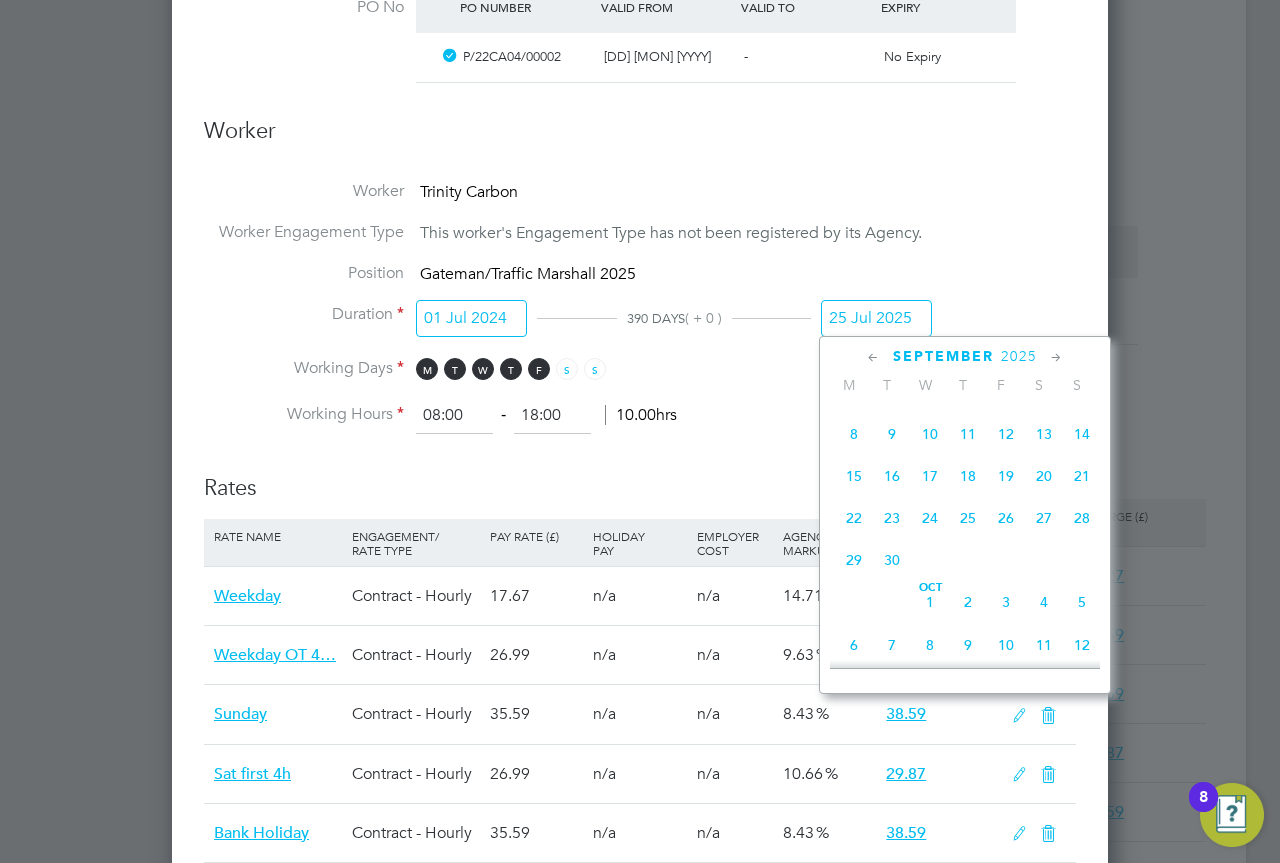 click on "26" 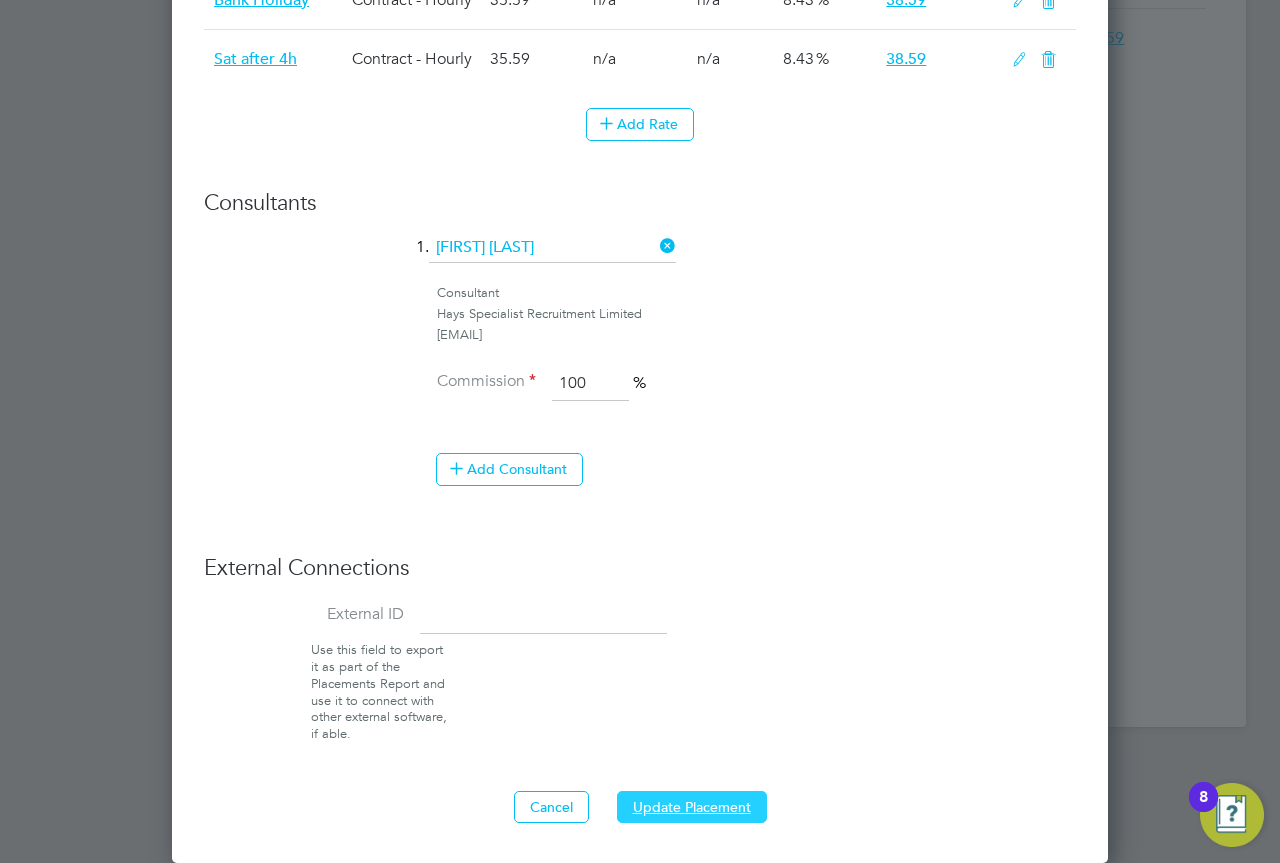 click on "Update Placement" at bounding box center [692, 807] 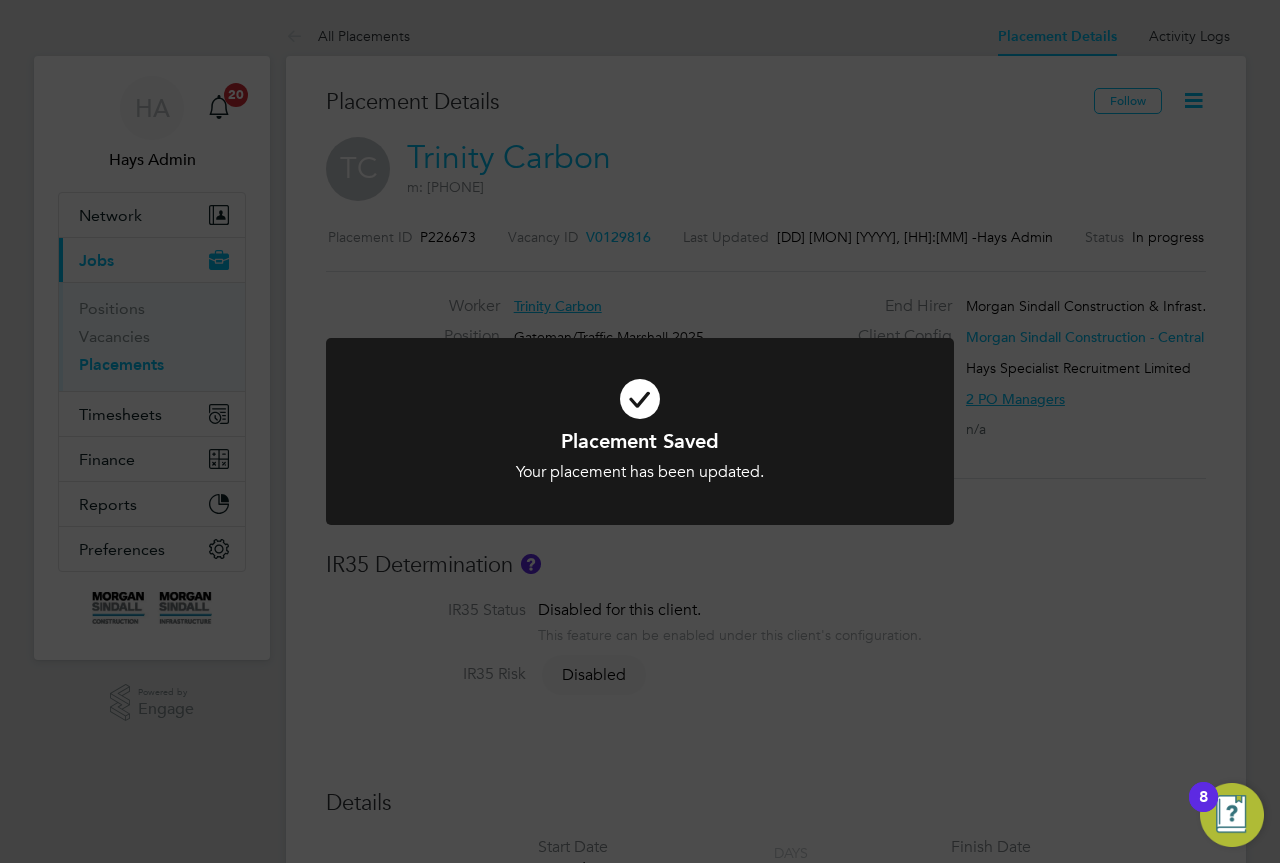 click on "Placement Saved Your placement has been updated. Cancel Okay" 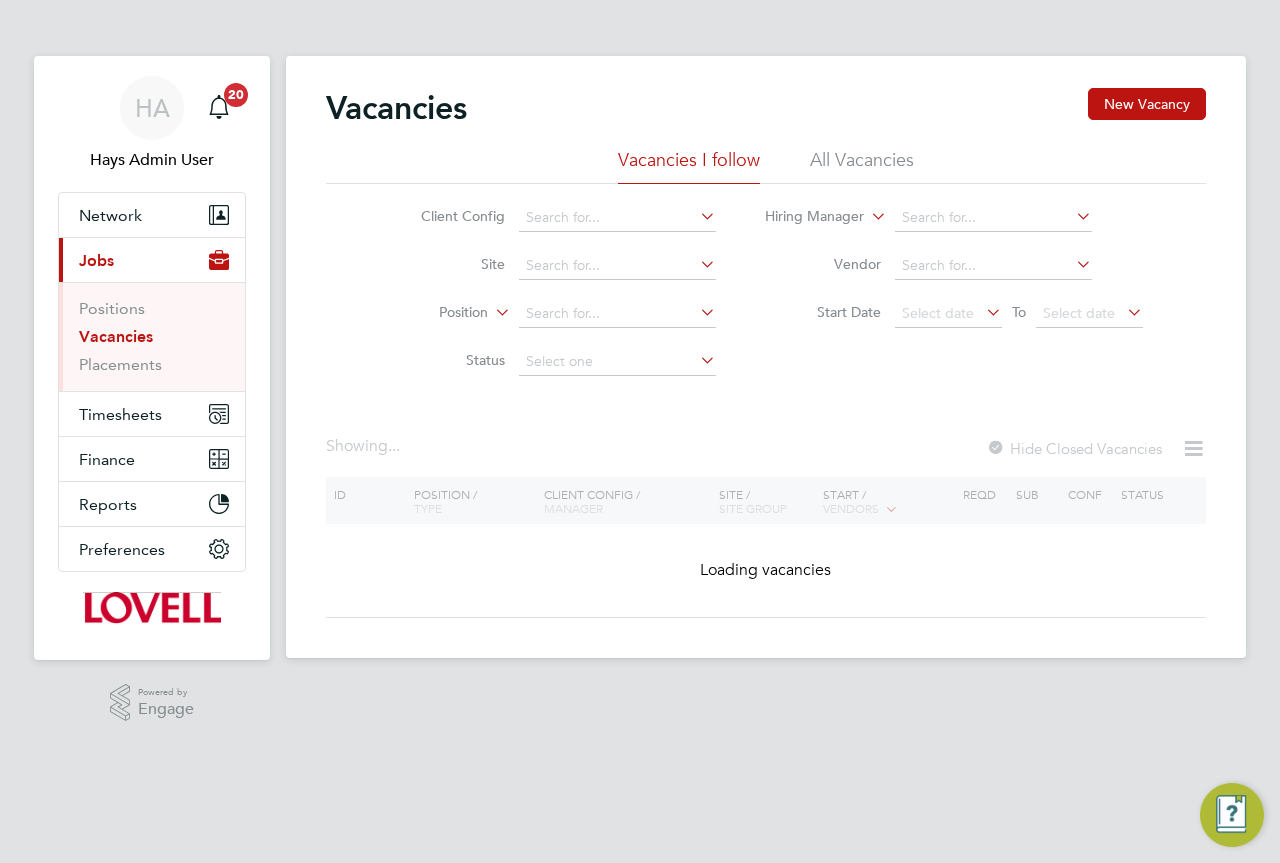 scroll, scrollTop: 0, scrollLeft: 0, axis: both 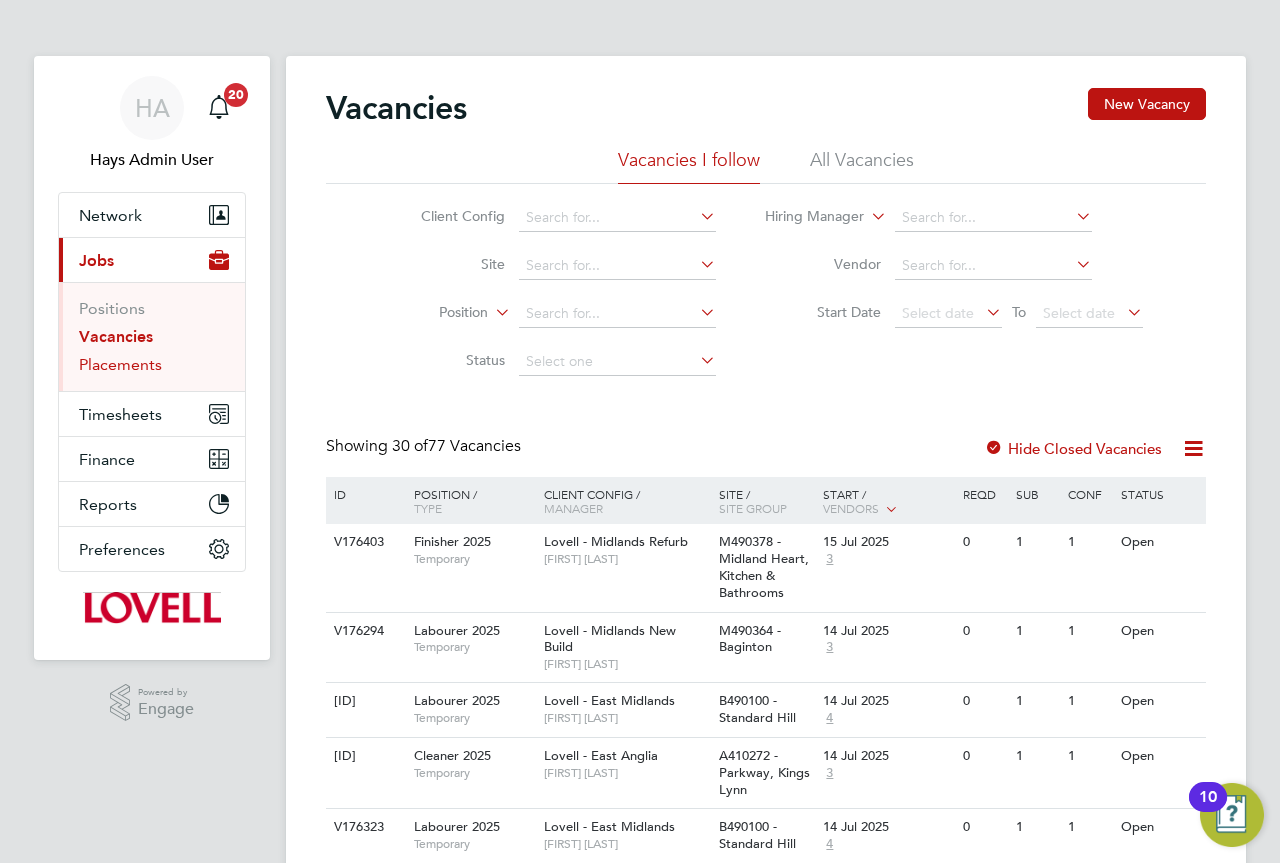click on "Placements" at bounding box center [120, 364] 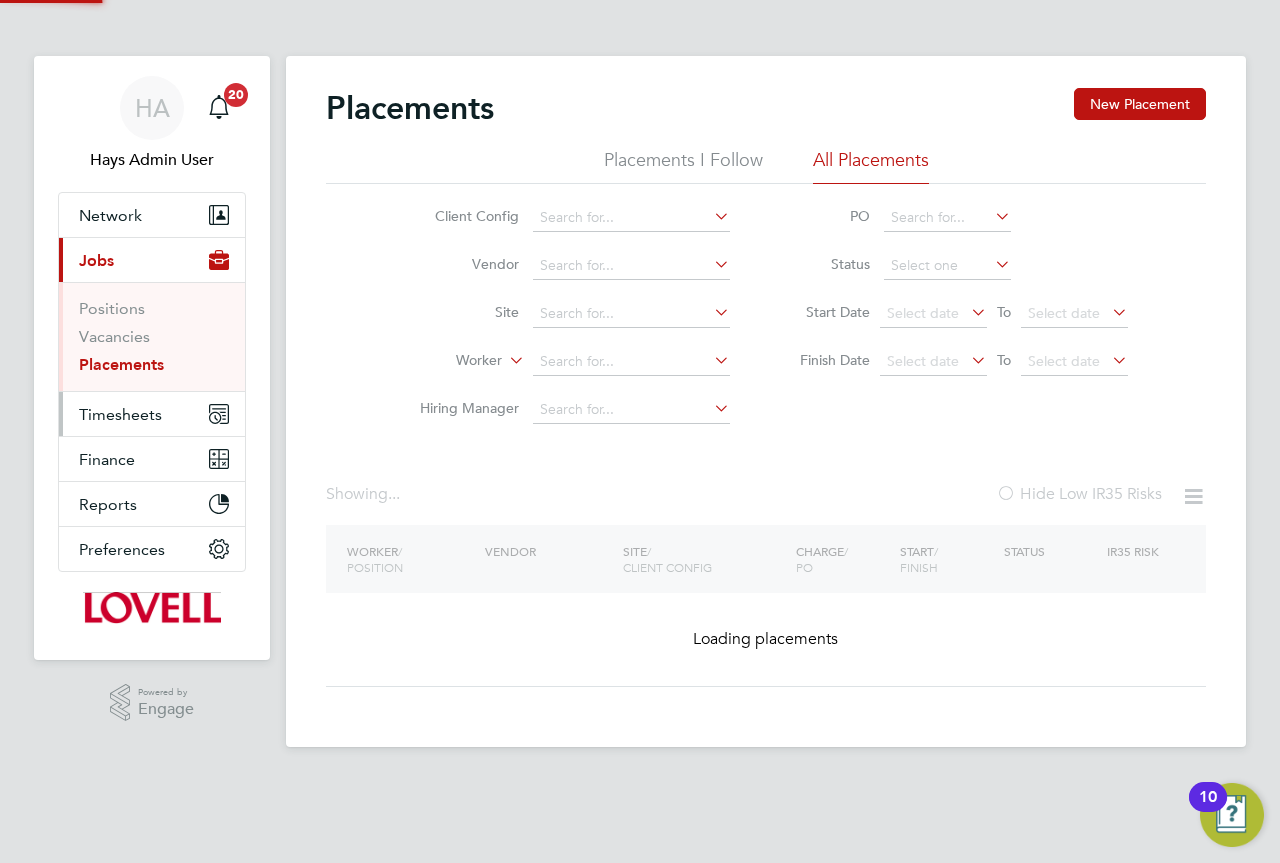 click on "Timesheets" at bounding box center (120, 414) 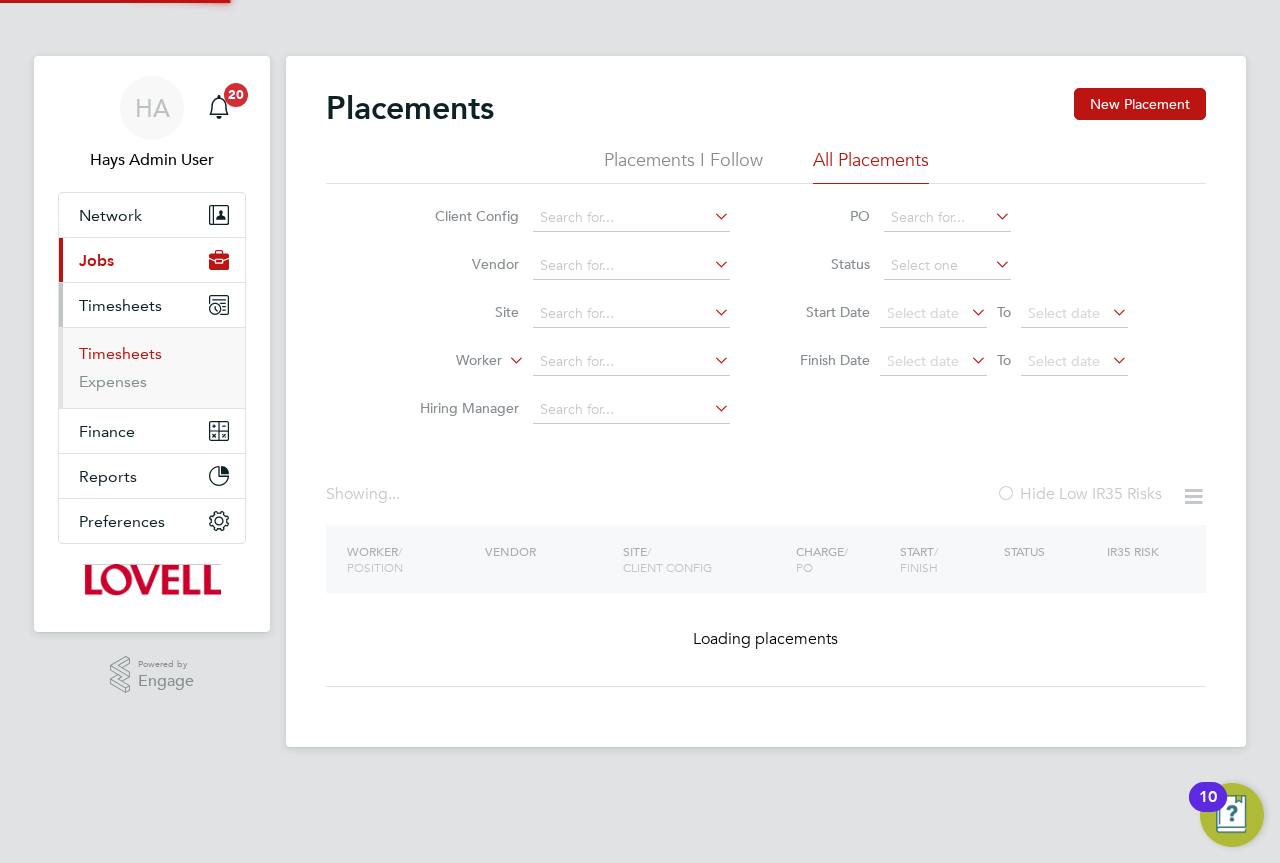 click on "Timesheets" at bounding box center (120, 353) 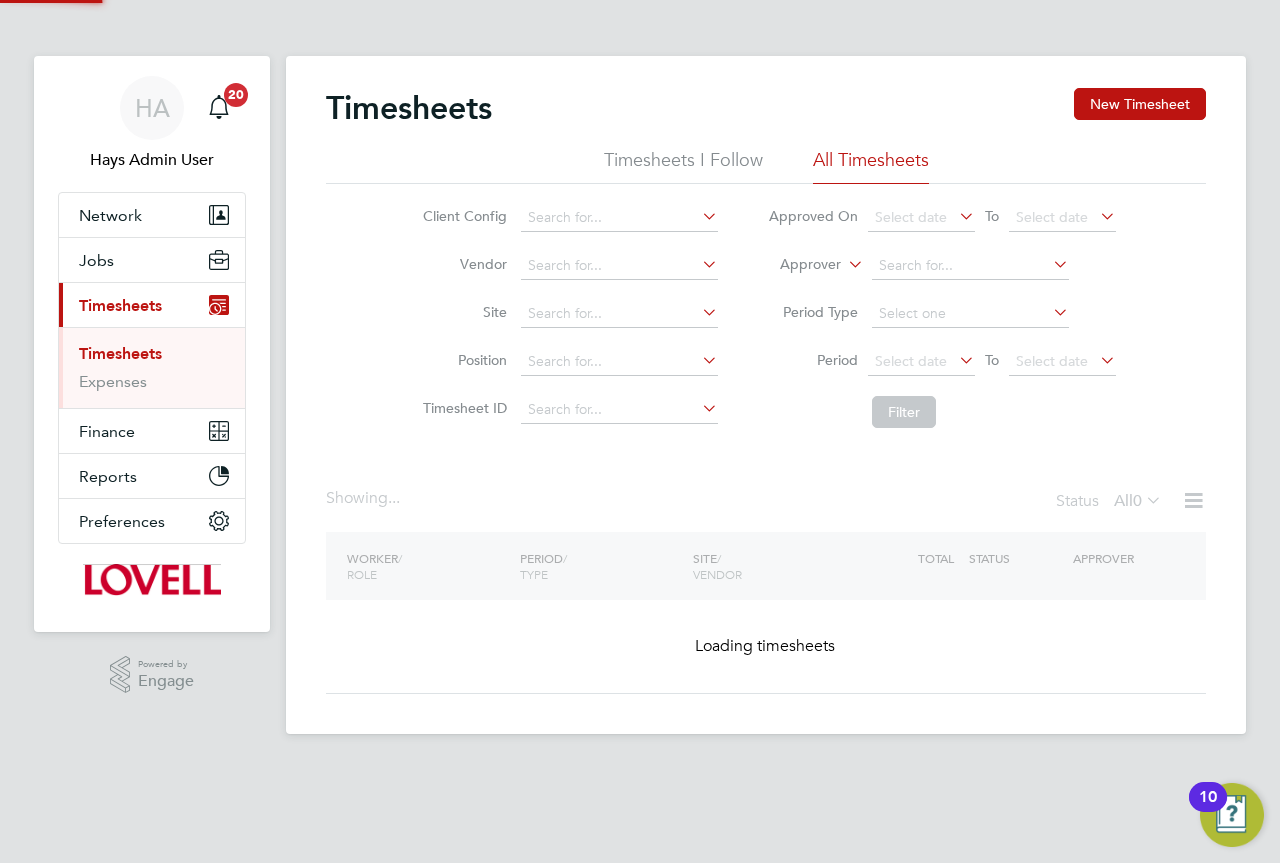 click 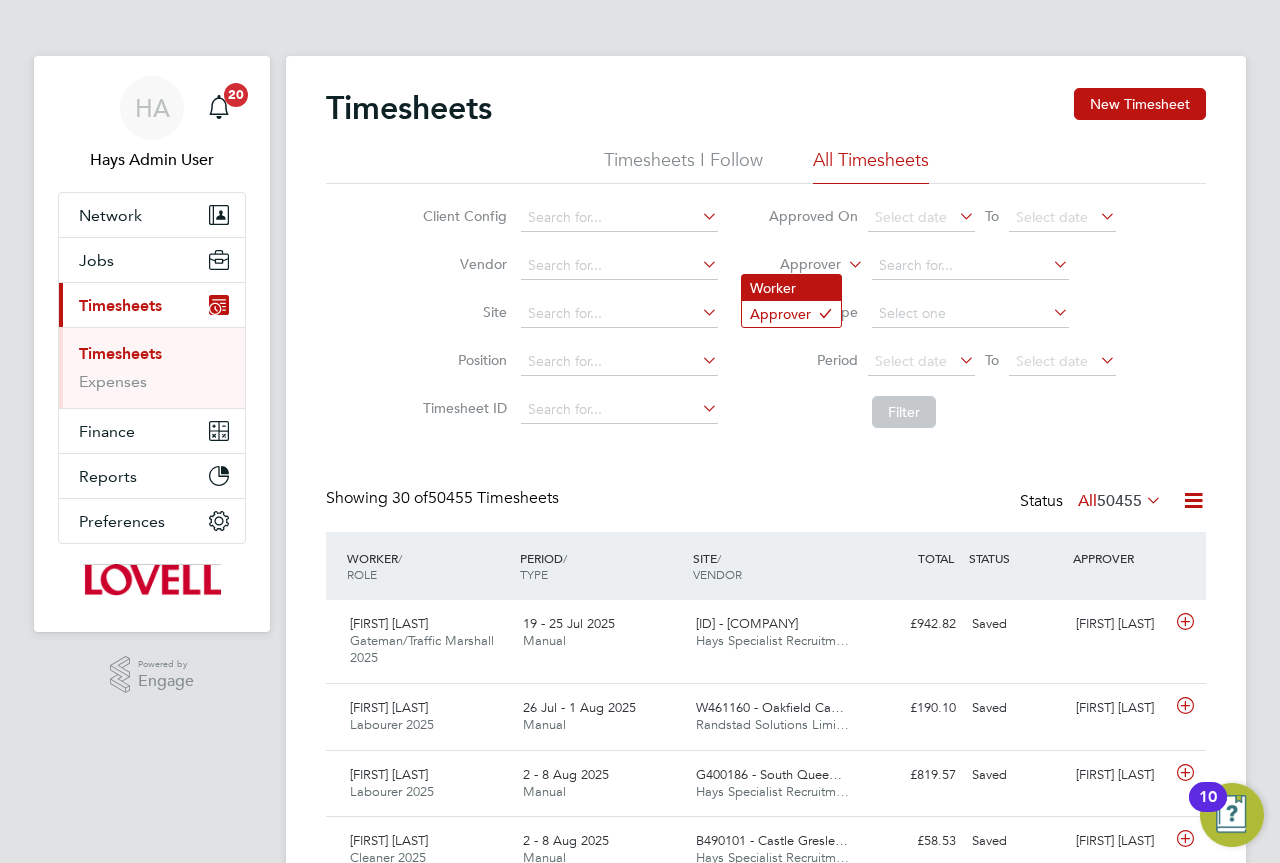 click on "Worker" 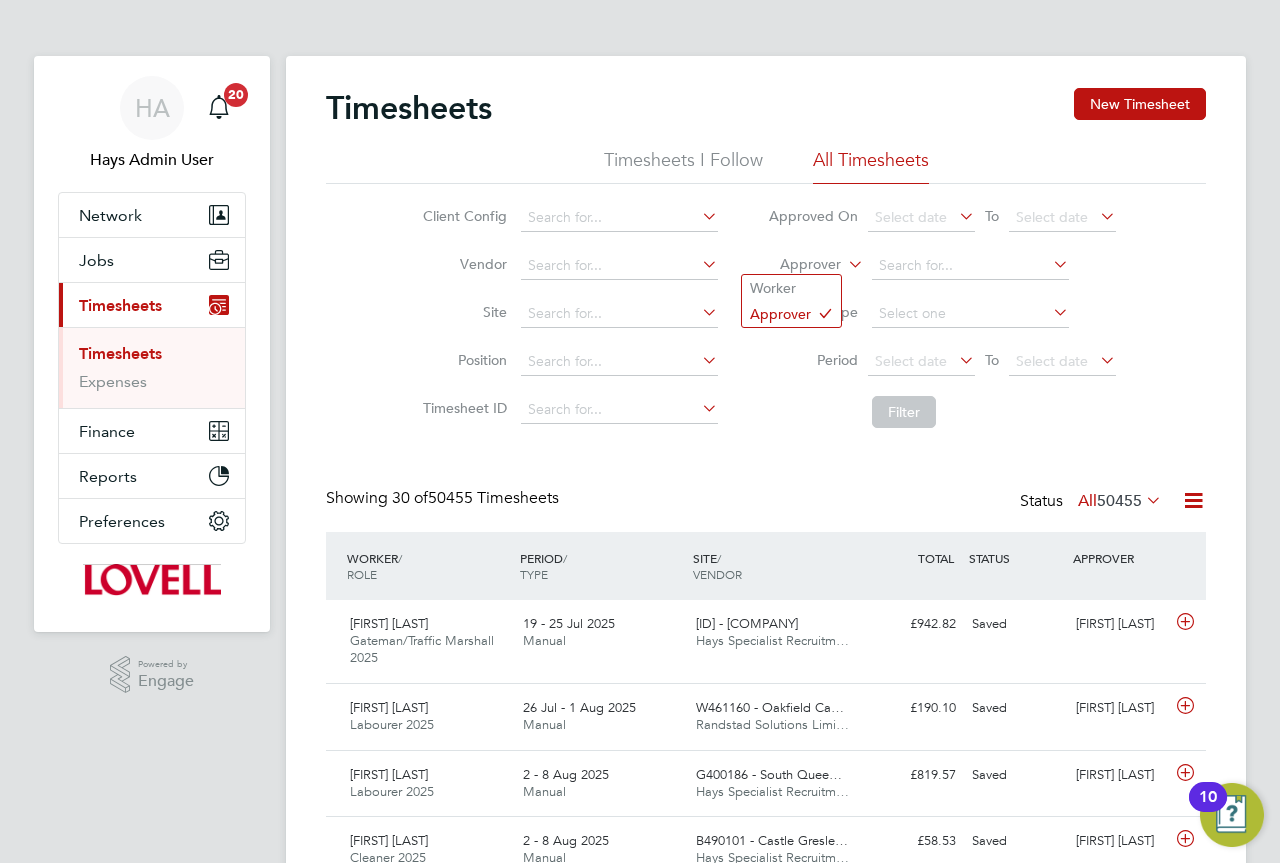 scroll, scrollTop: 10, scrollLeft: 10, axis: both 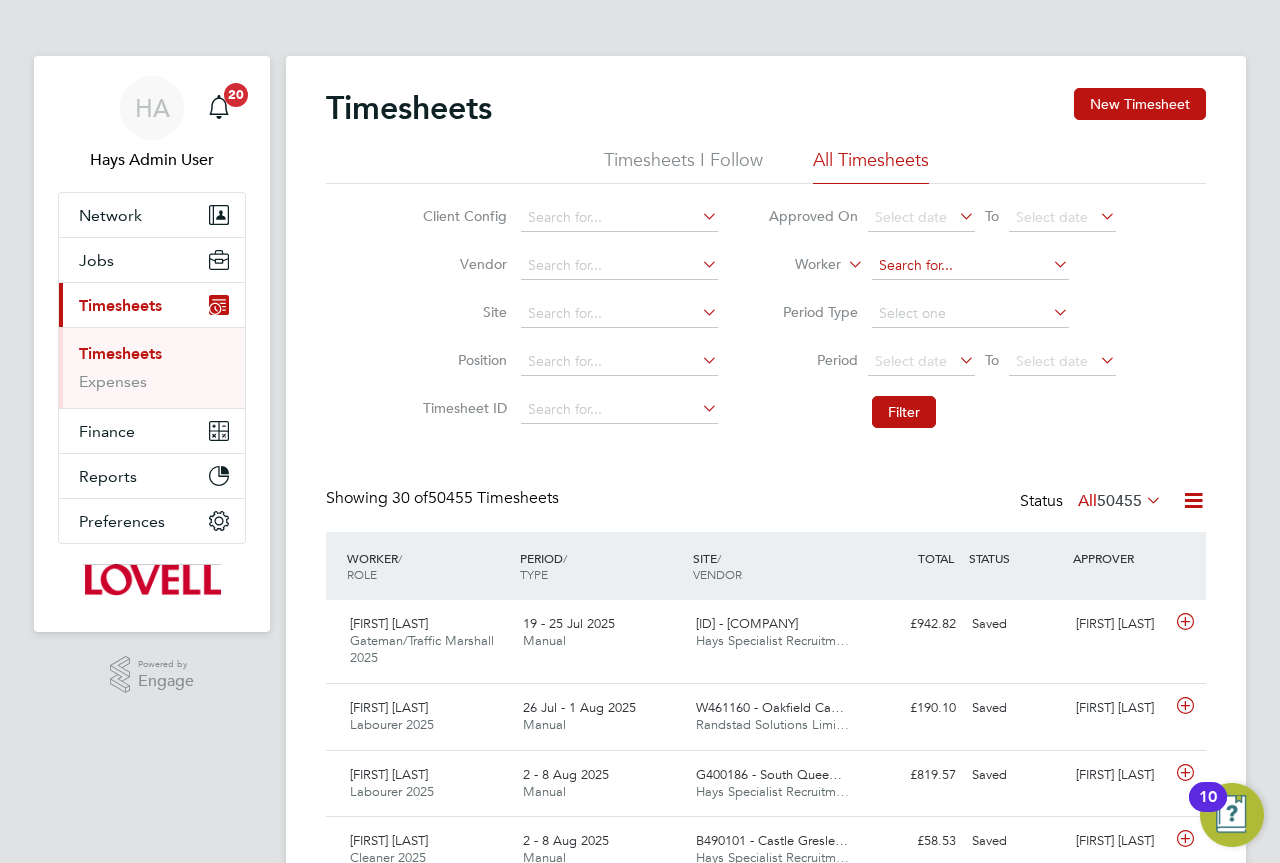 click 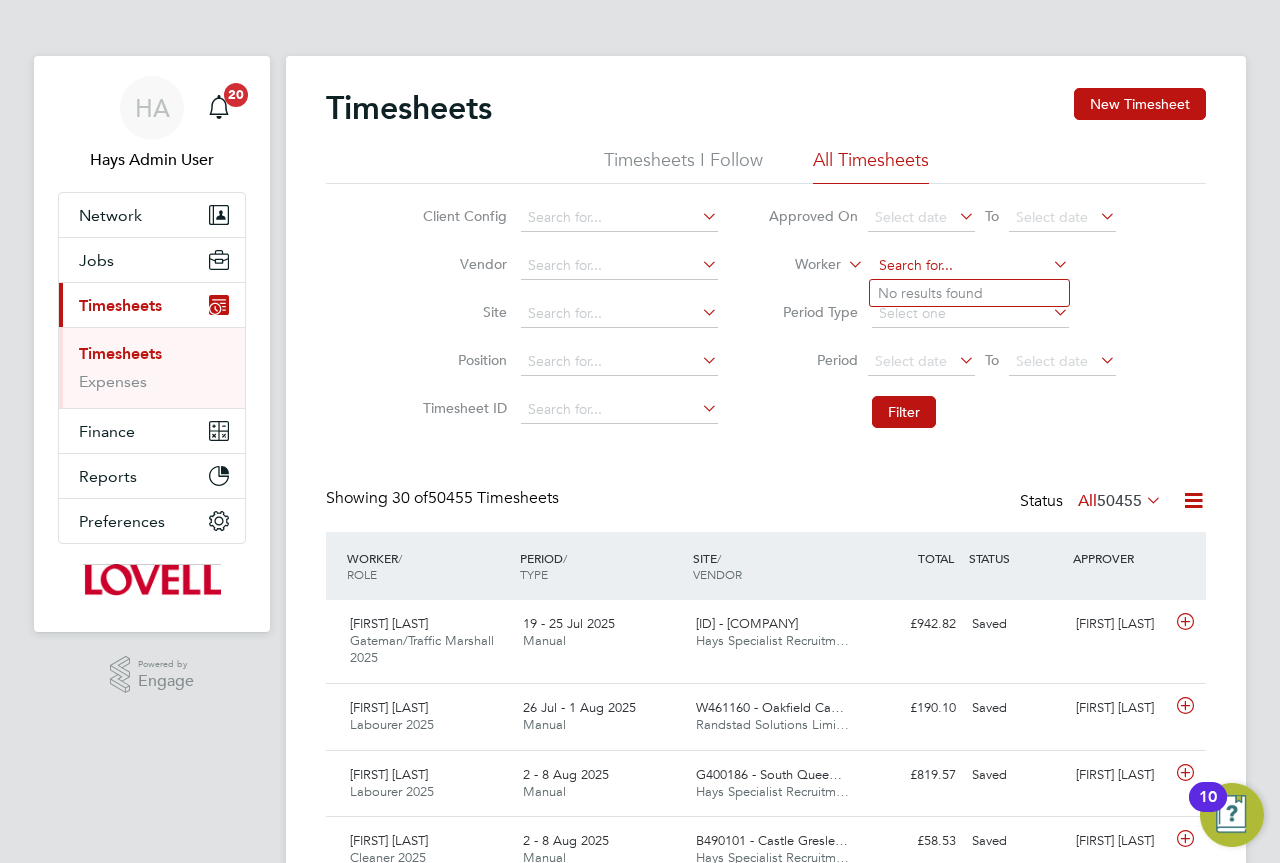 paste on "Michael ellis" 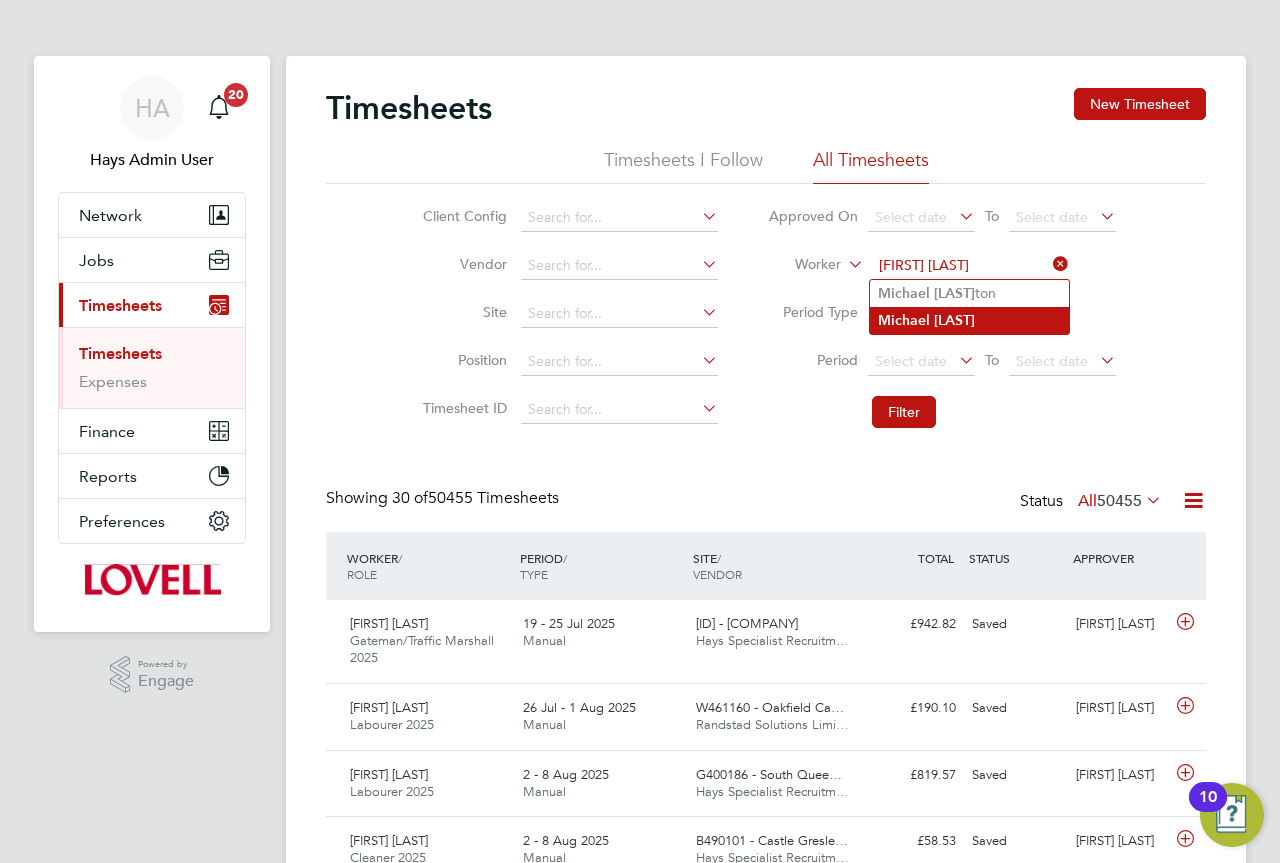drag, startPoint x: 981, startPoint y: 305, endPoint x: 970, endPoint y: 321, distance: 19.416489 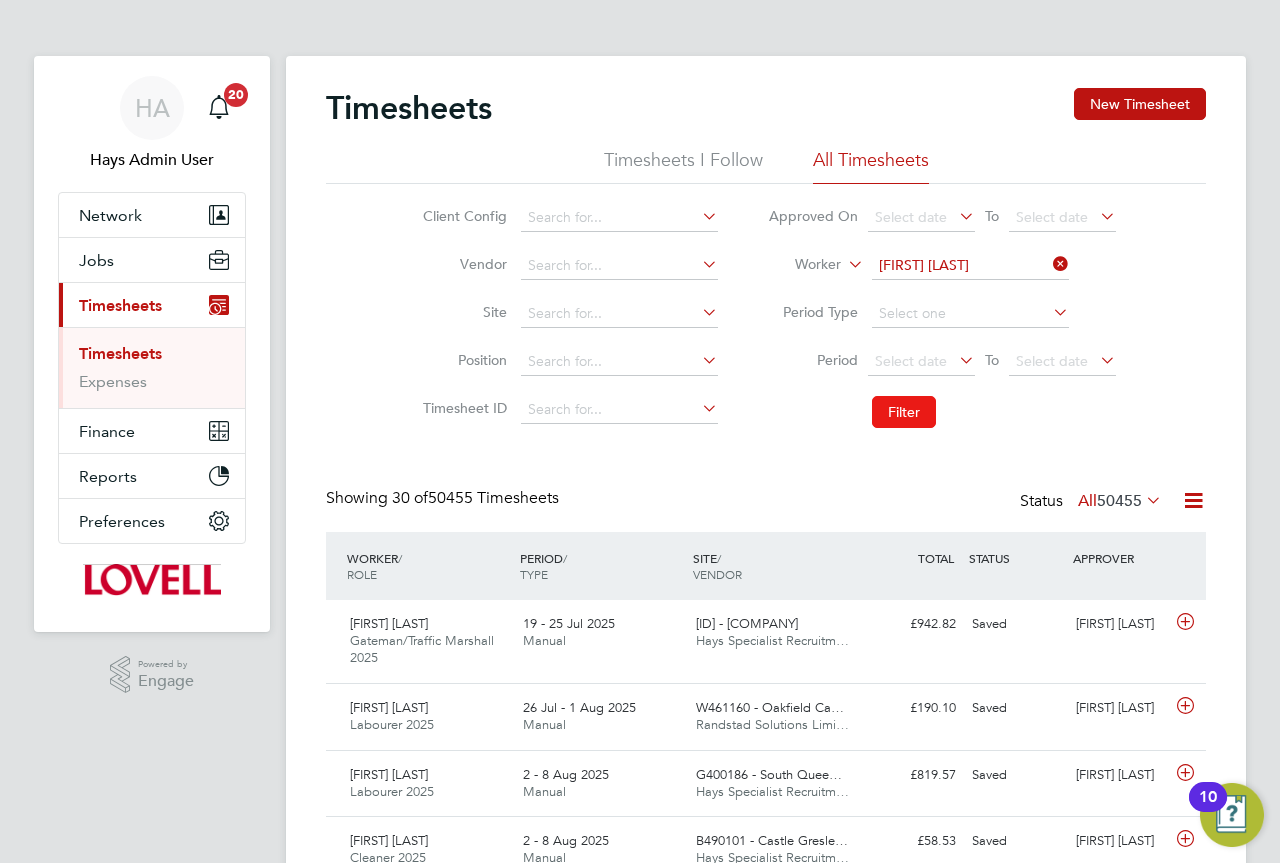 click on "Filter" 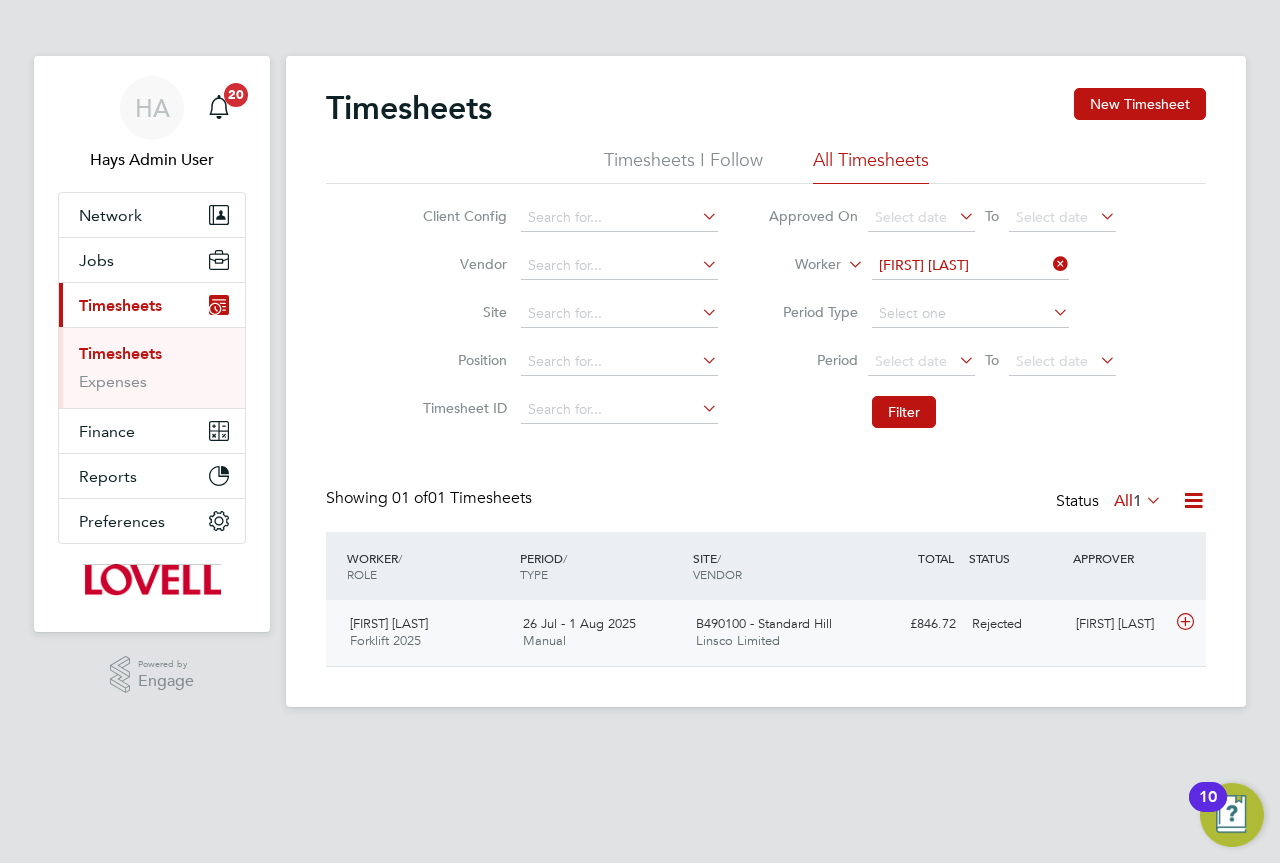 click on "B490100 - Standard Hill Linsco Limited" 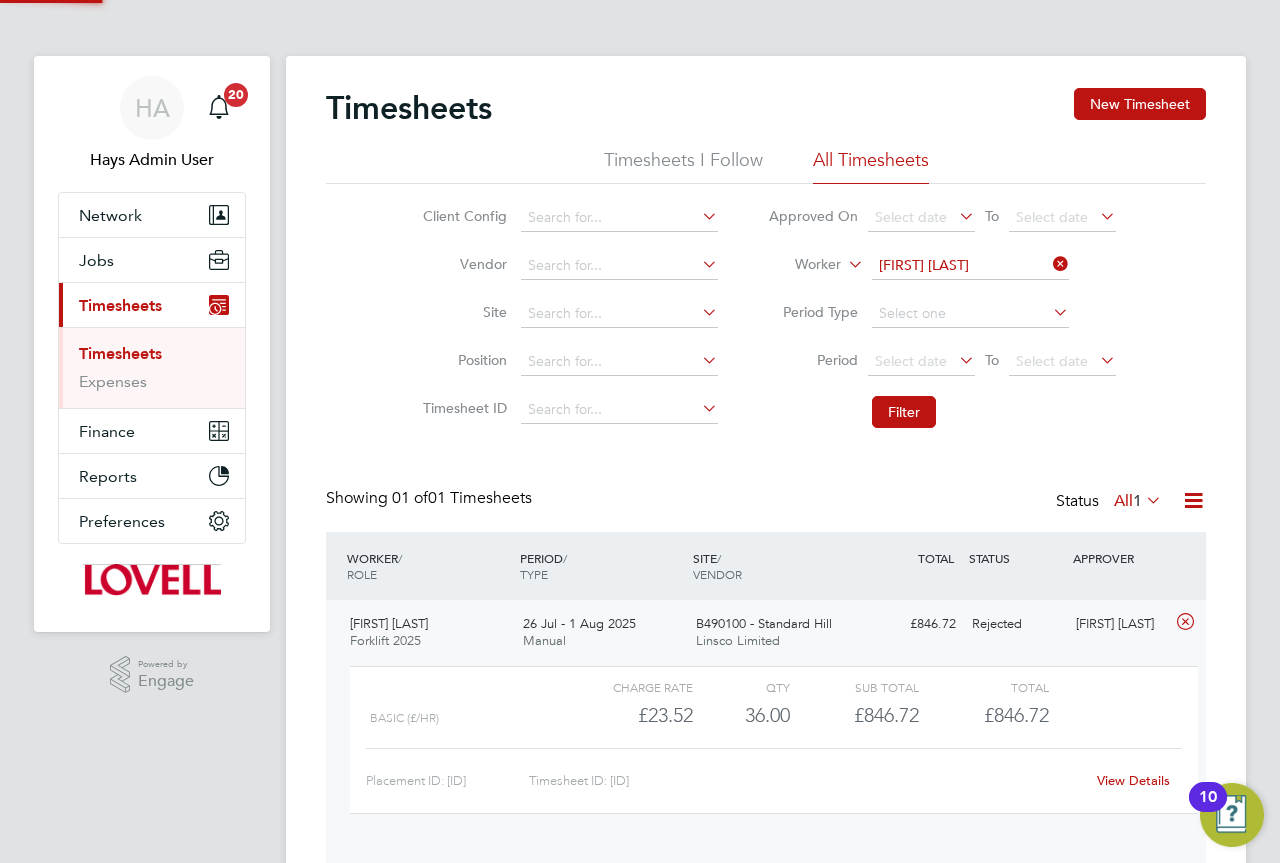 scroll, scrollTop: 10, scrollLeft: 10, axis: both 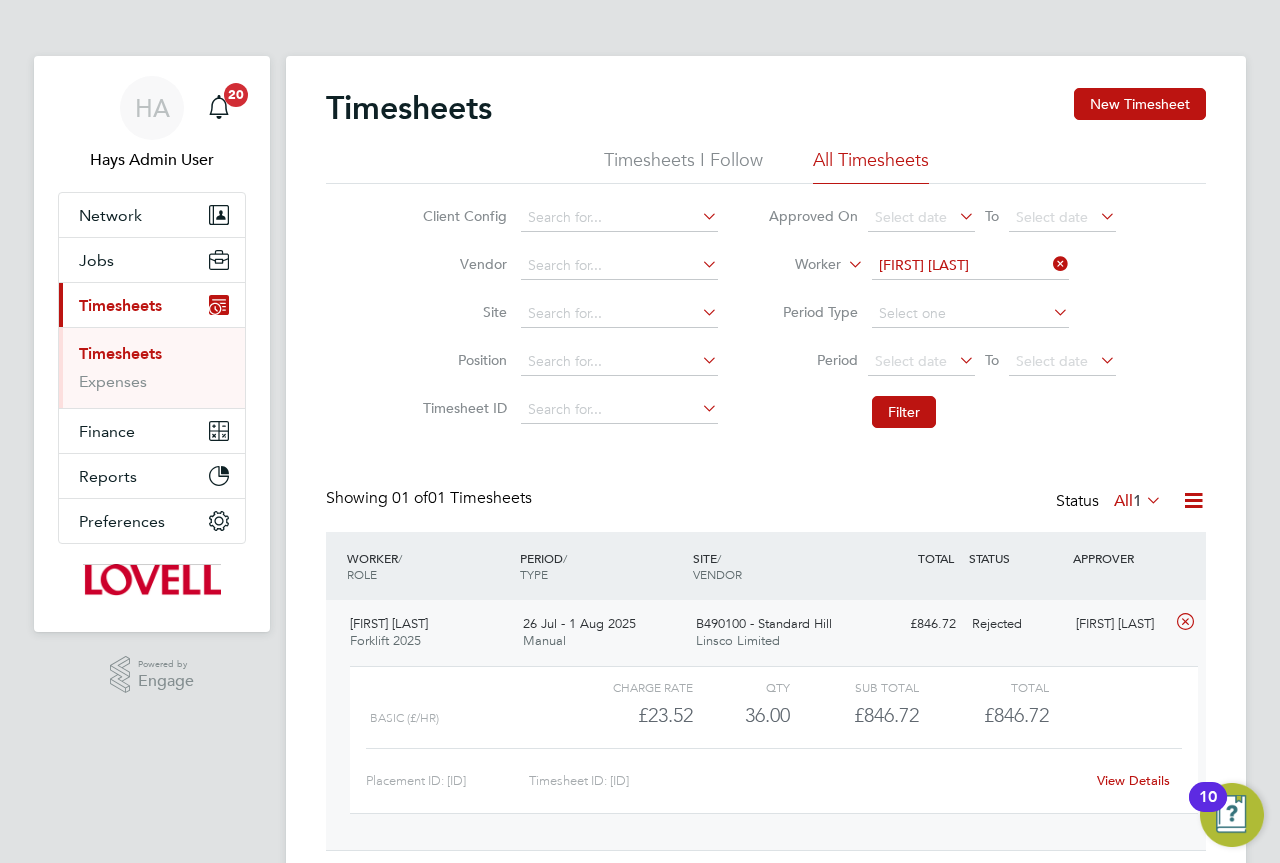 click on "View Details" 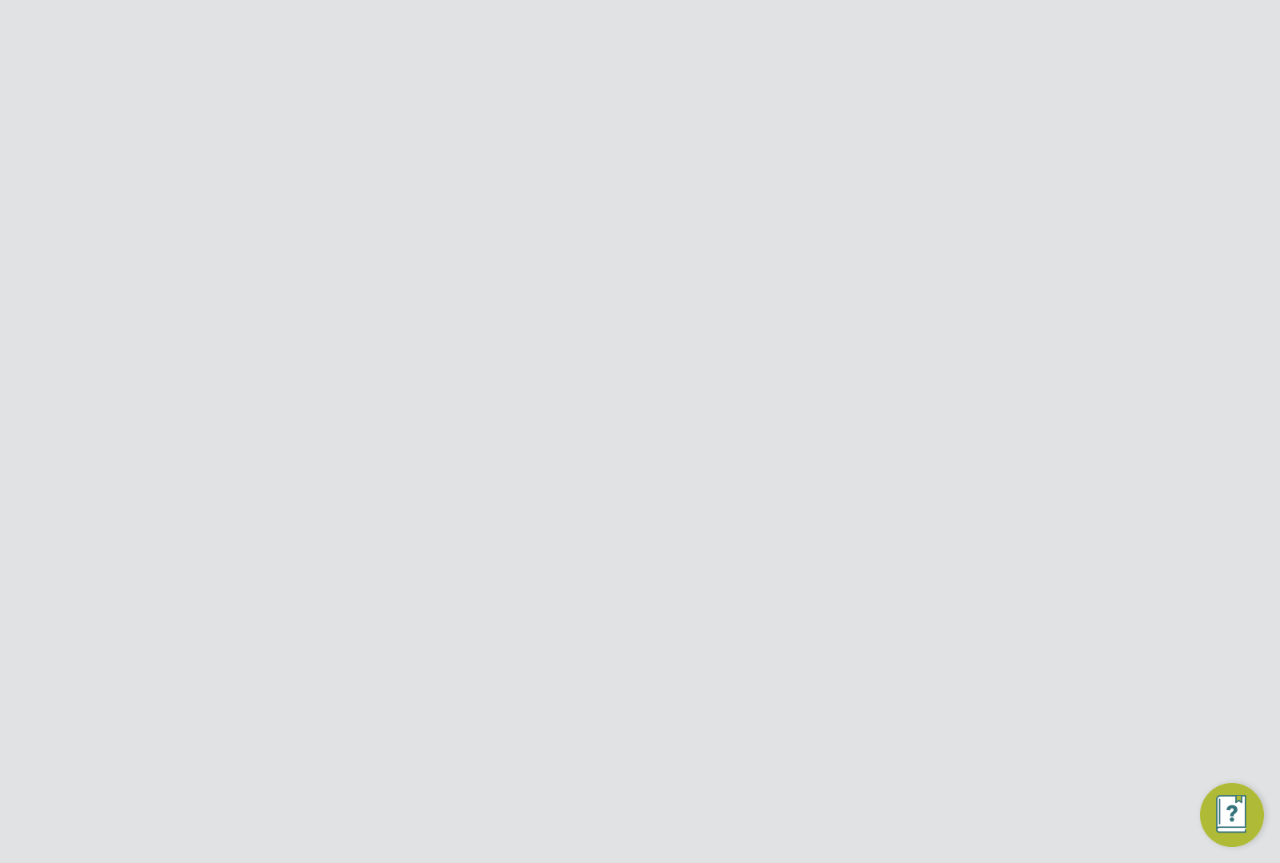 scroll, scrollTop: 0, scrollLeft: 0, axis: both 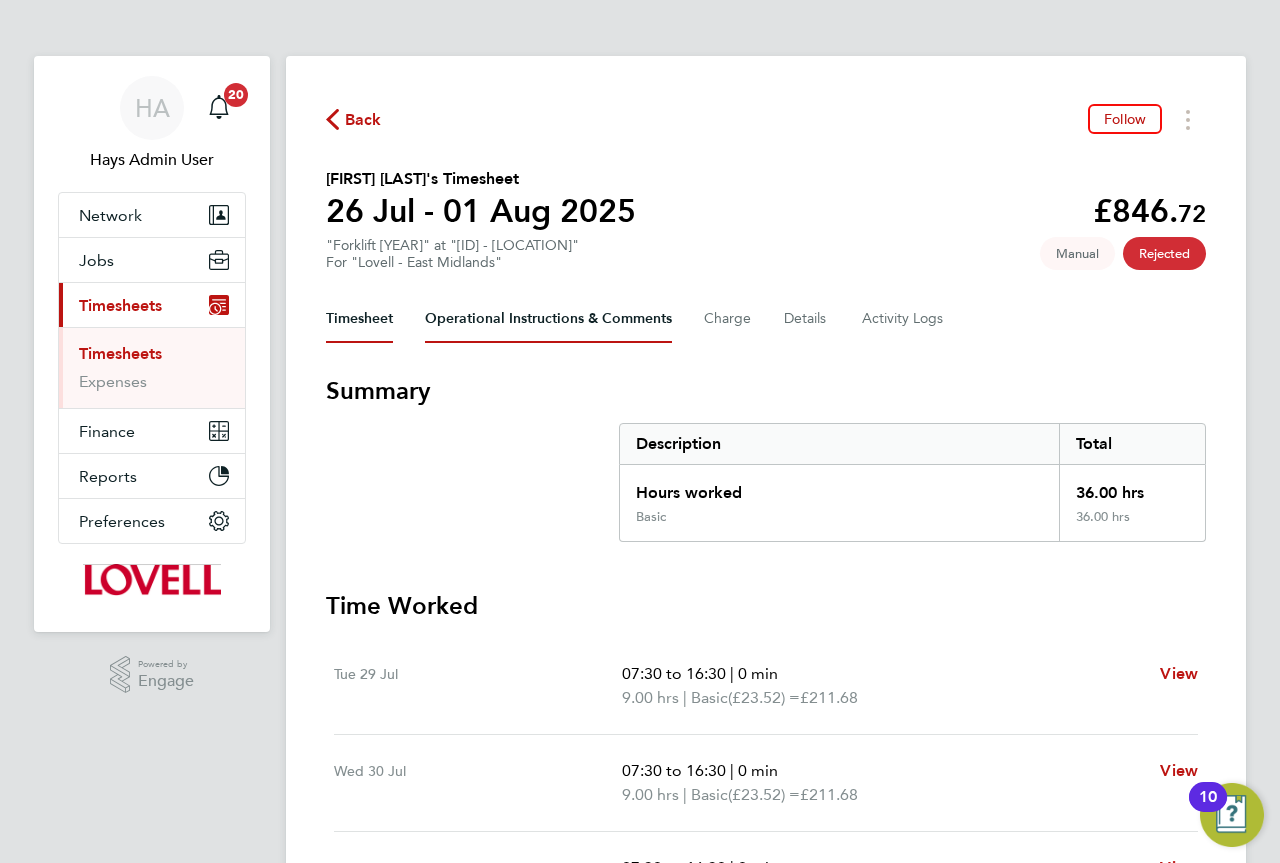 click on "Operational Instructions & Comments" at bounding box center (548, 319) 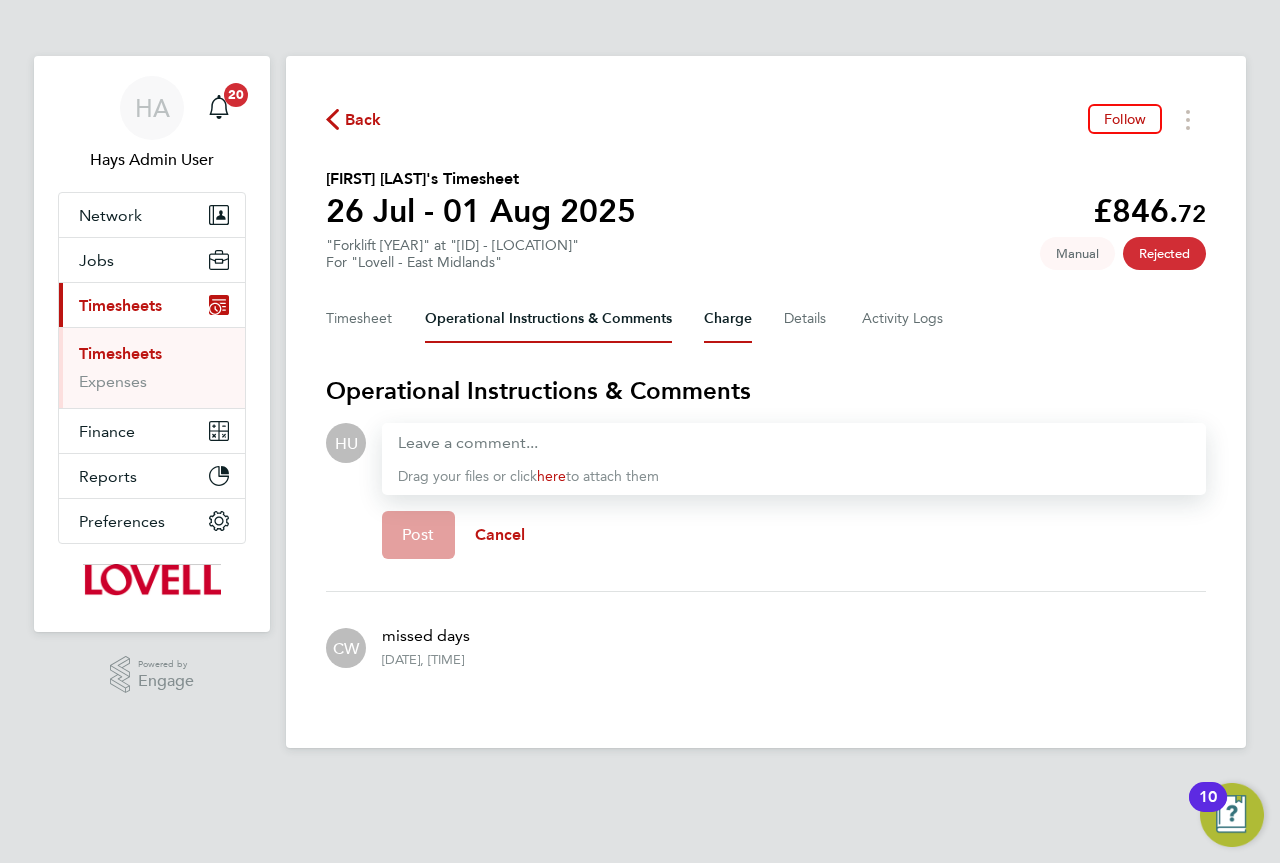 click on "Charge" at bounding box center (728, 319) 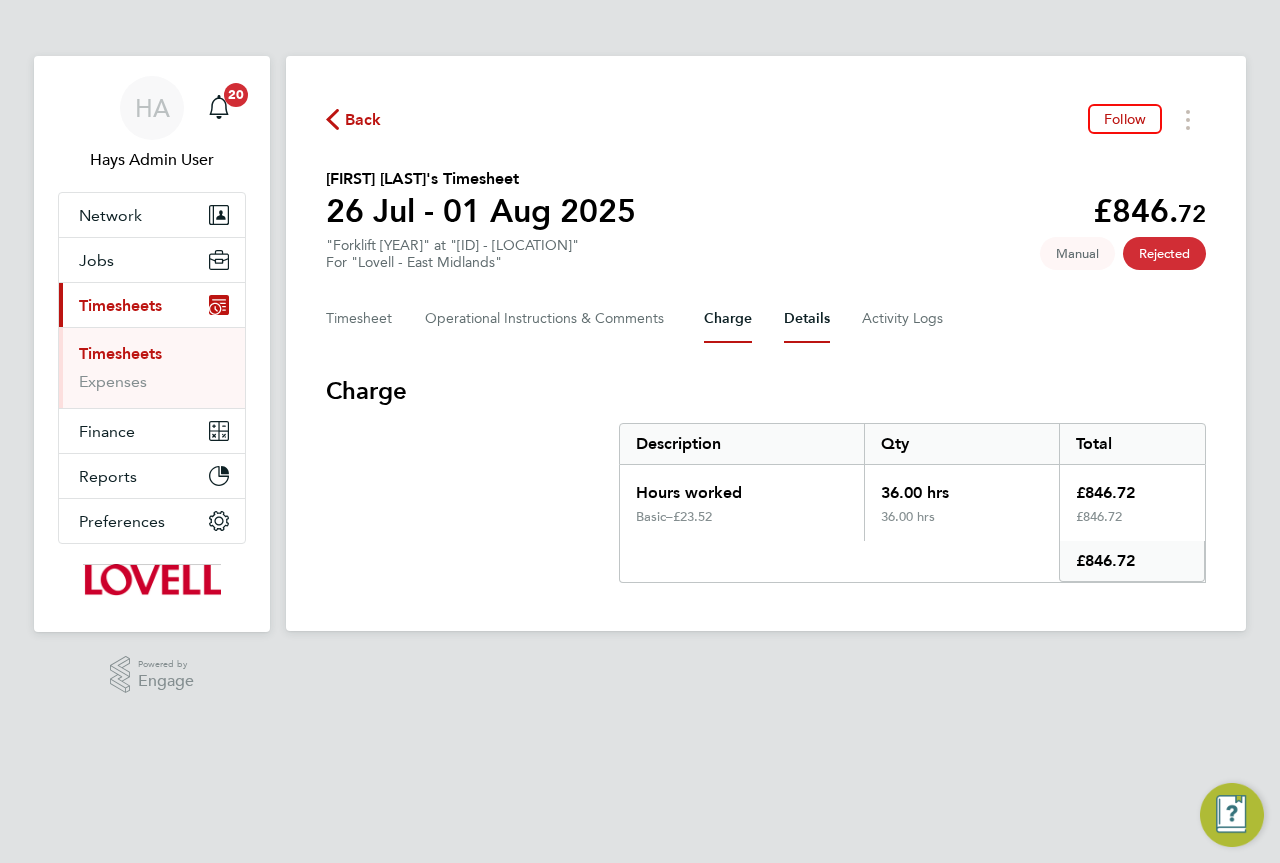 click on "Details" at bounding box center [807, 319] 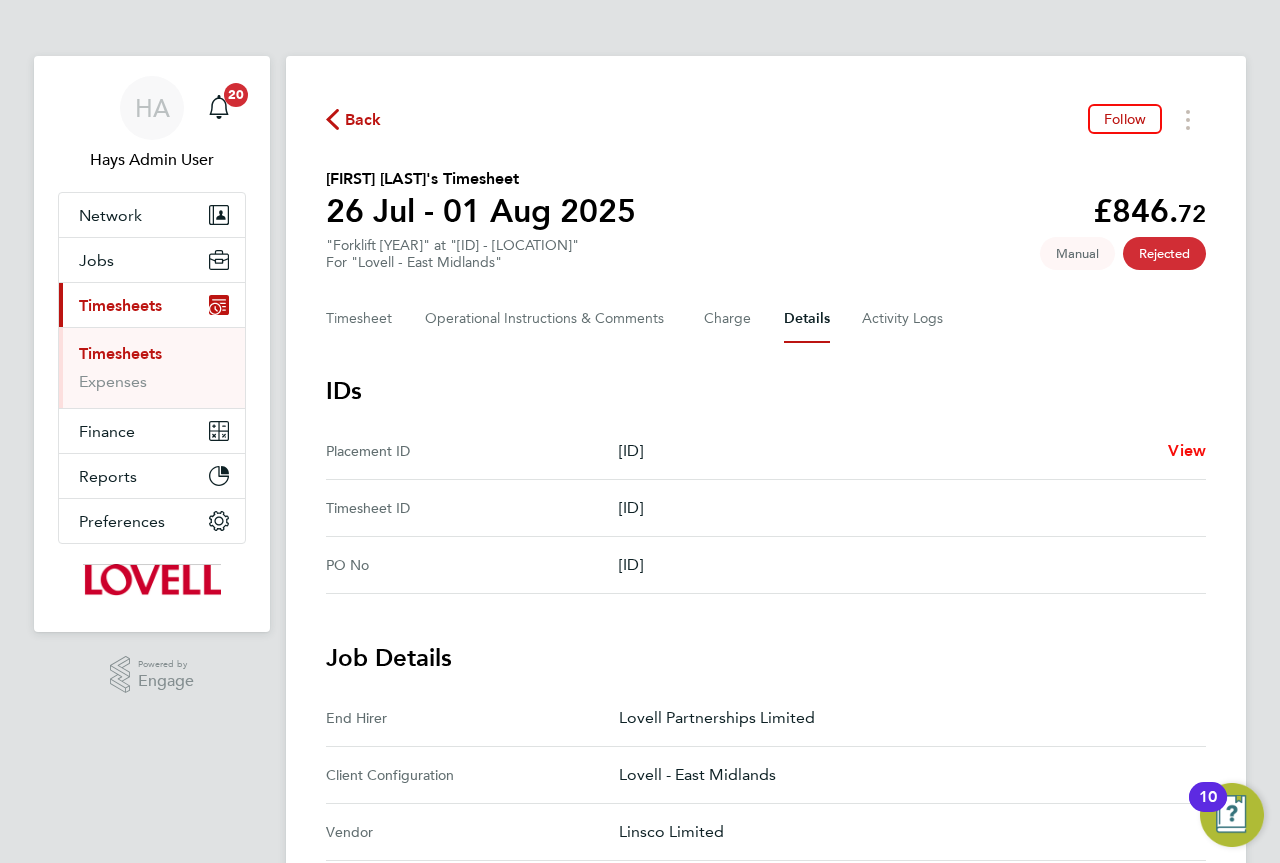 click on "View" at bounding box center (1187, 450) 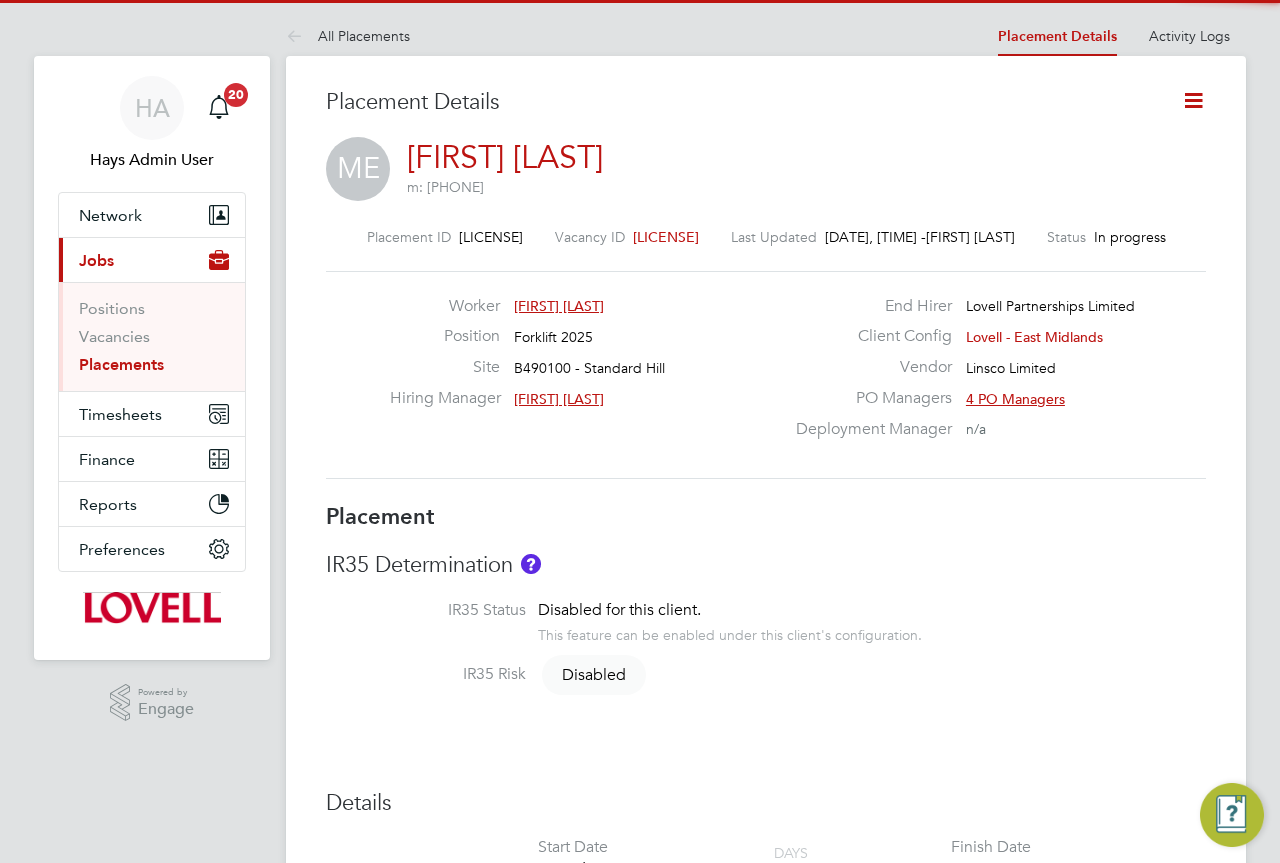 scroll, scrollTop: 0, scrollLeft: 0, axis: both 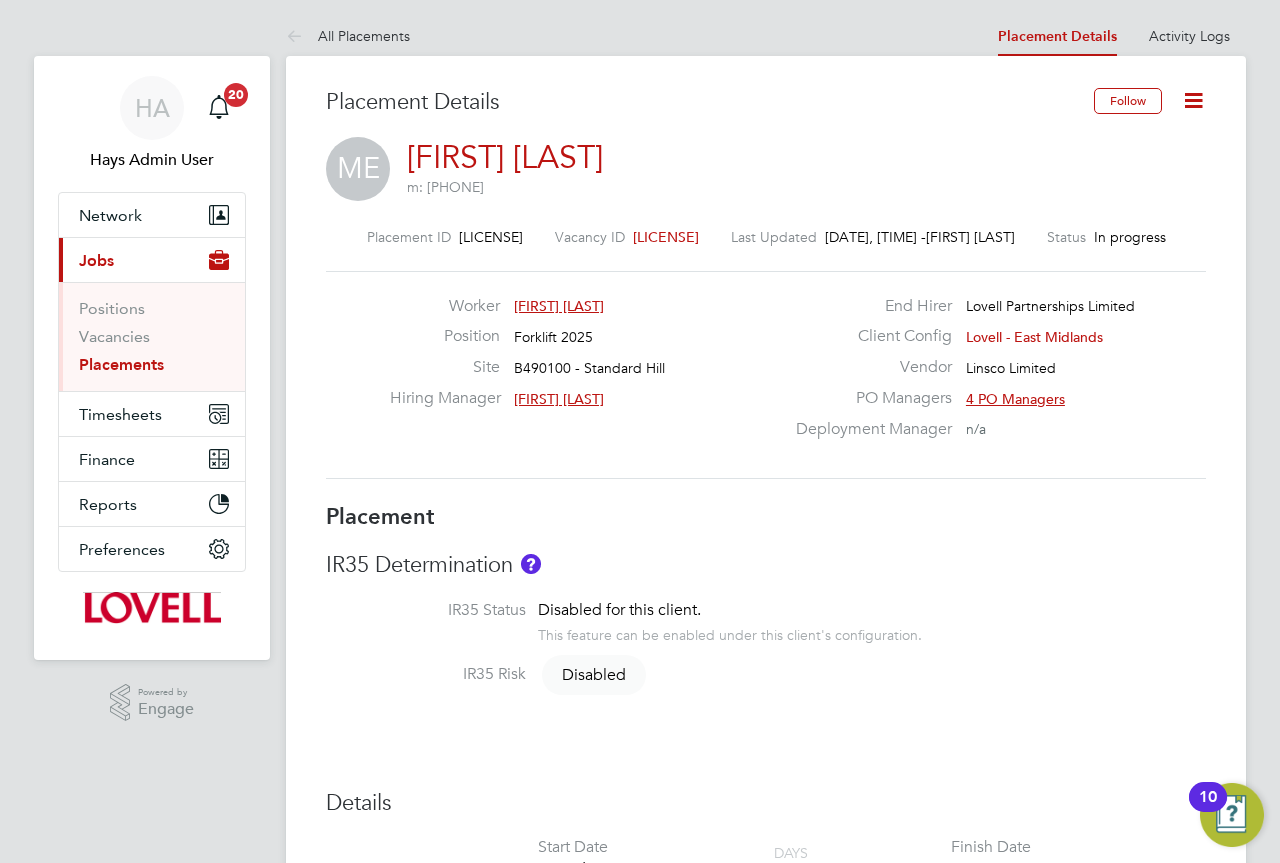 click 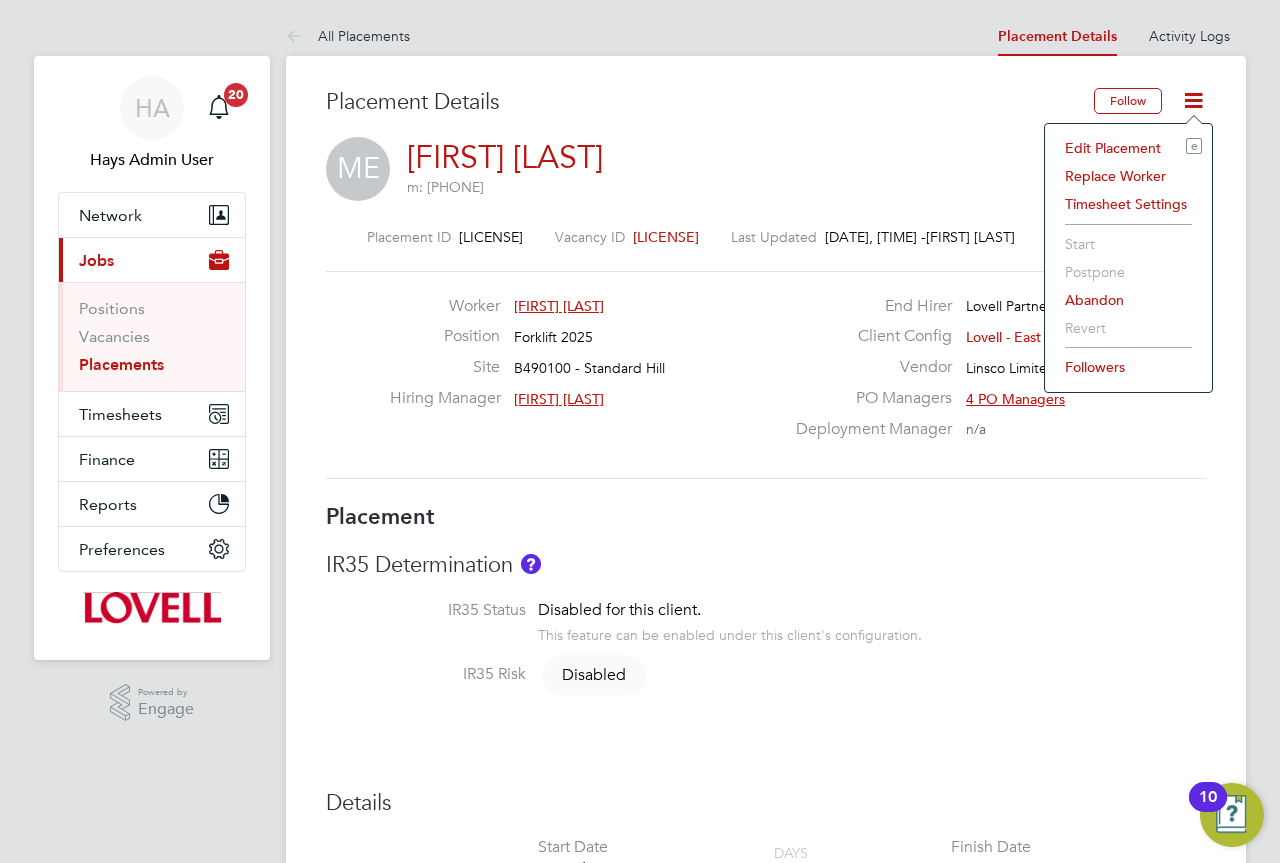 click on "Edit Placement e" 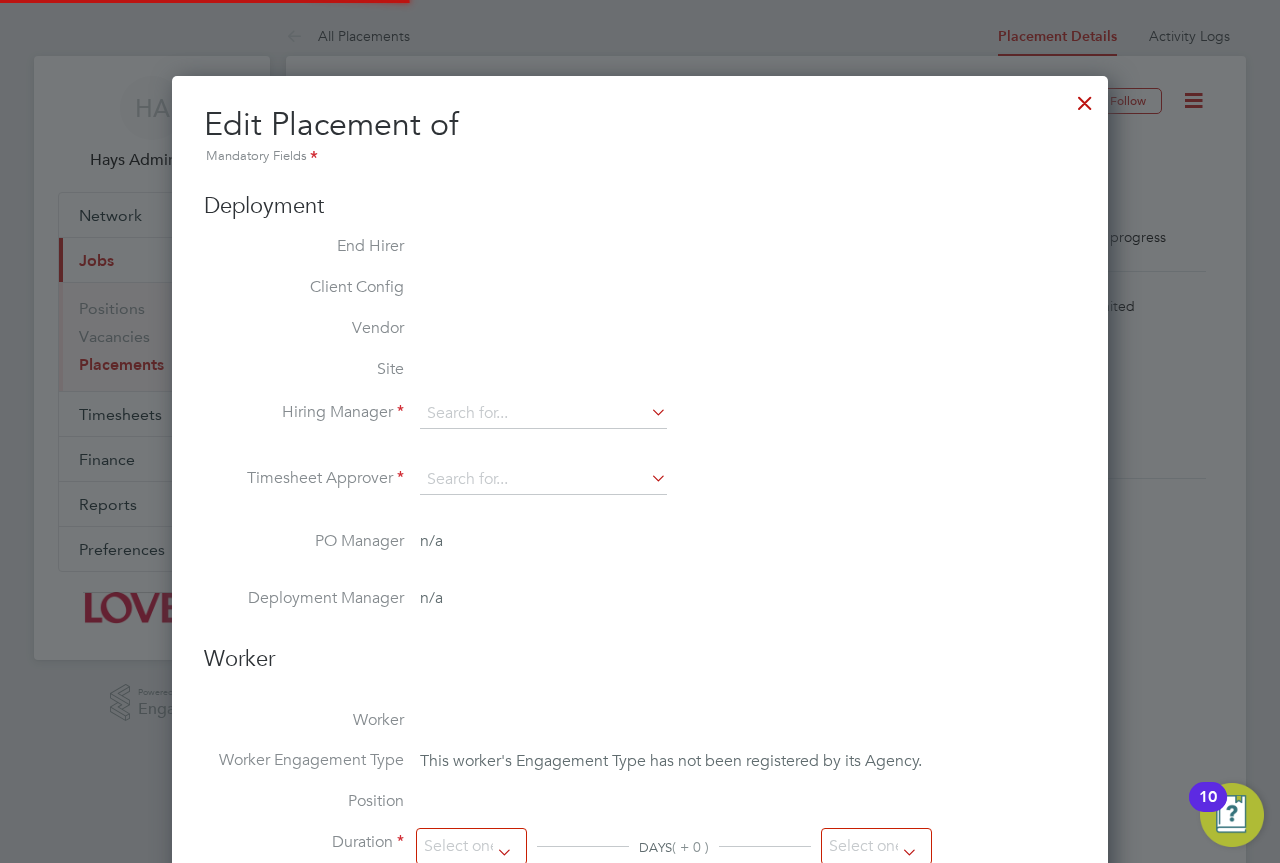 type on "Paul Clethro" 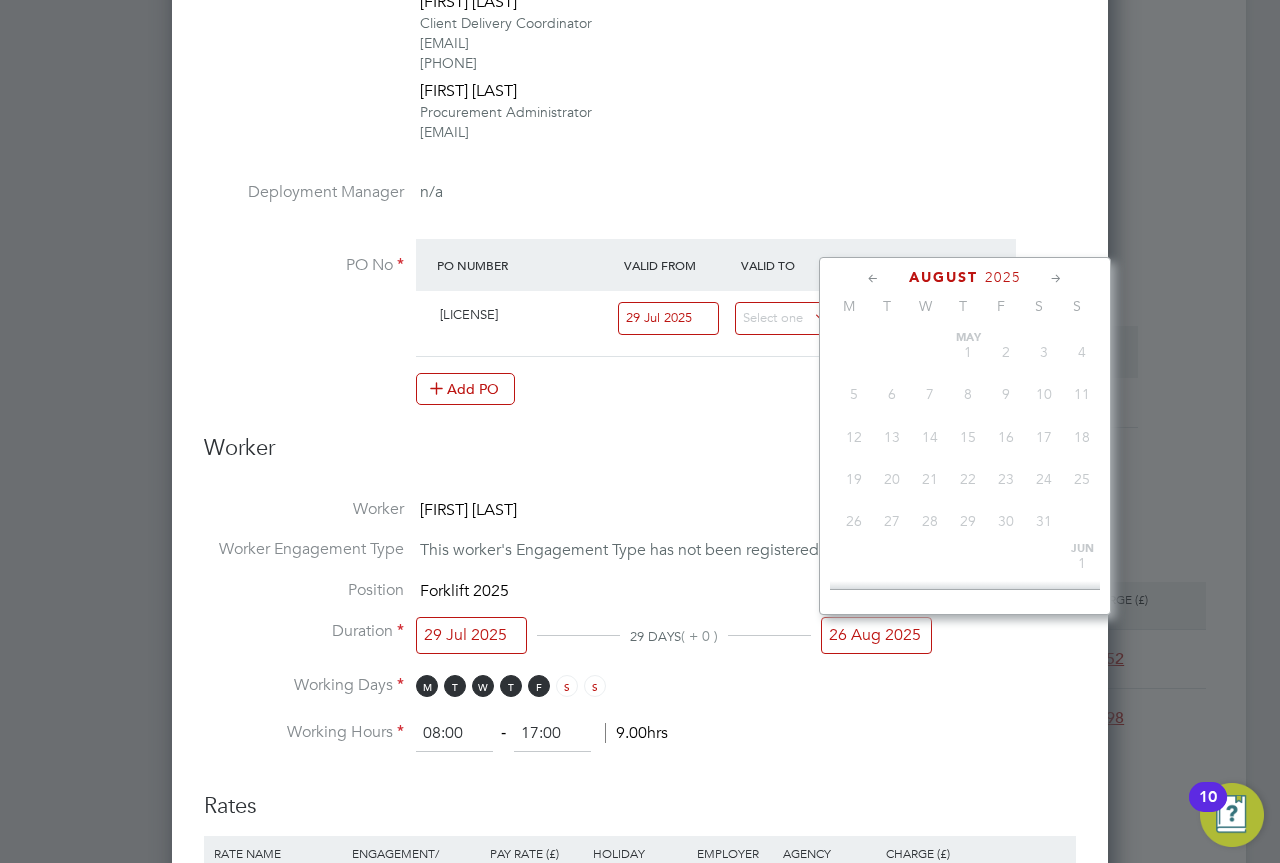 click on "26 Aug 2025" at bounding box center [876, 635] 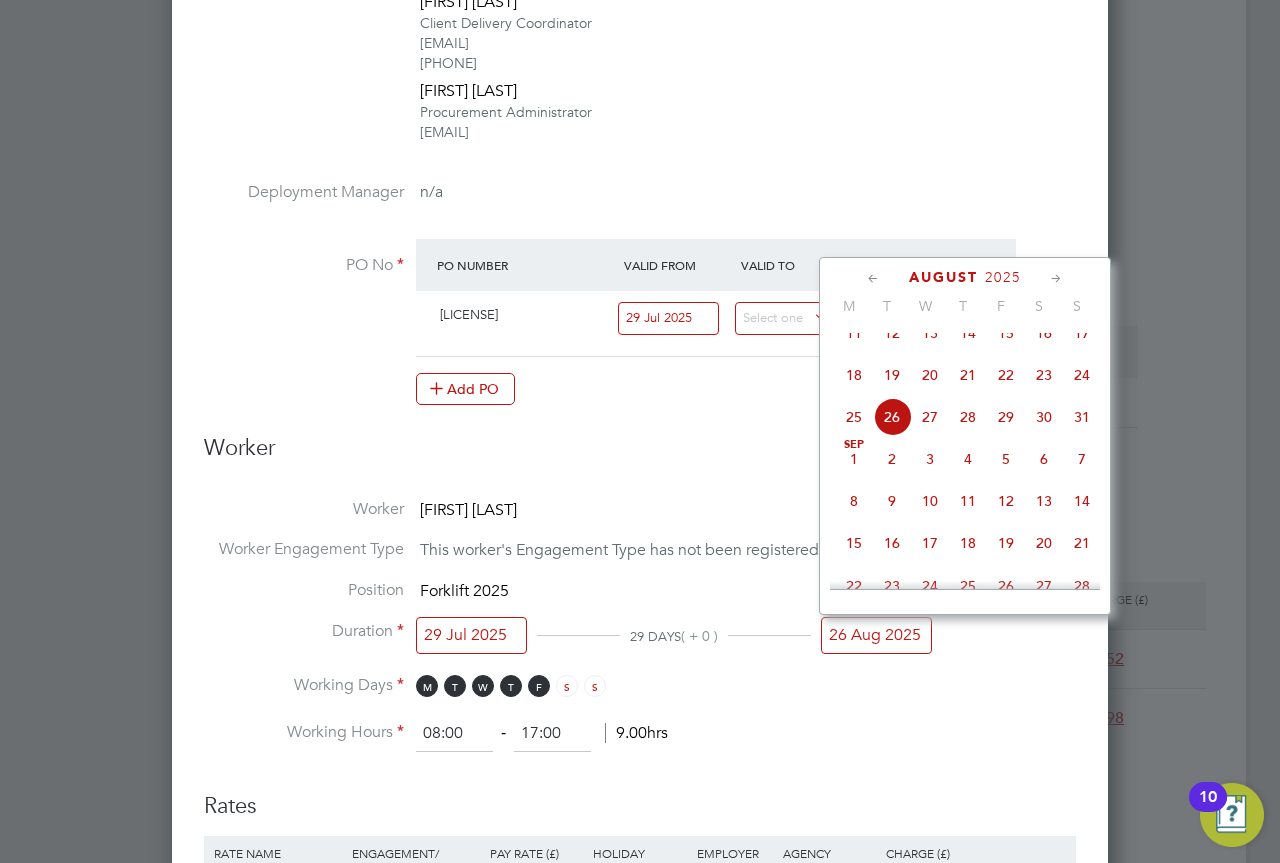 click on "26 Aug 2025" at bounding box center (876, 635) 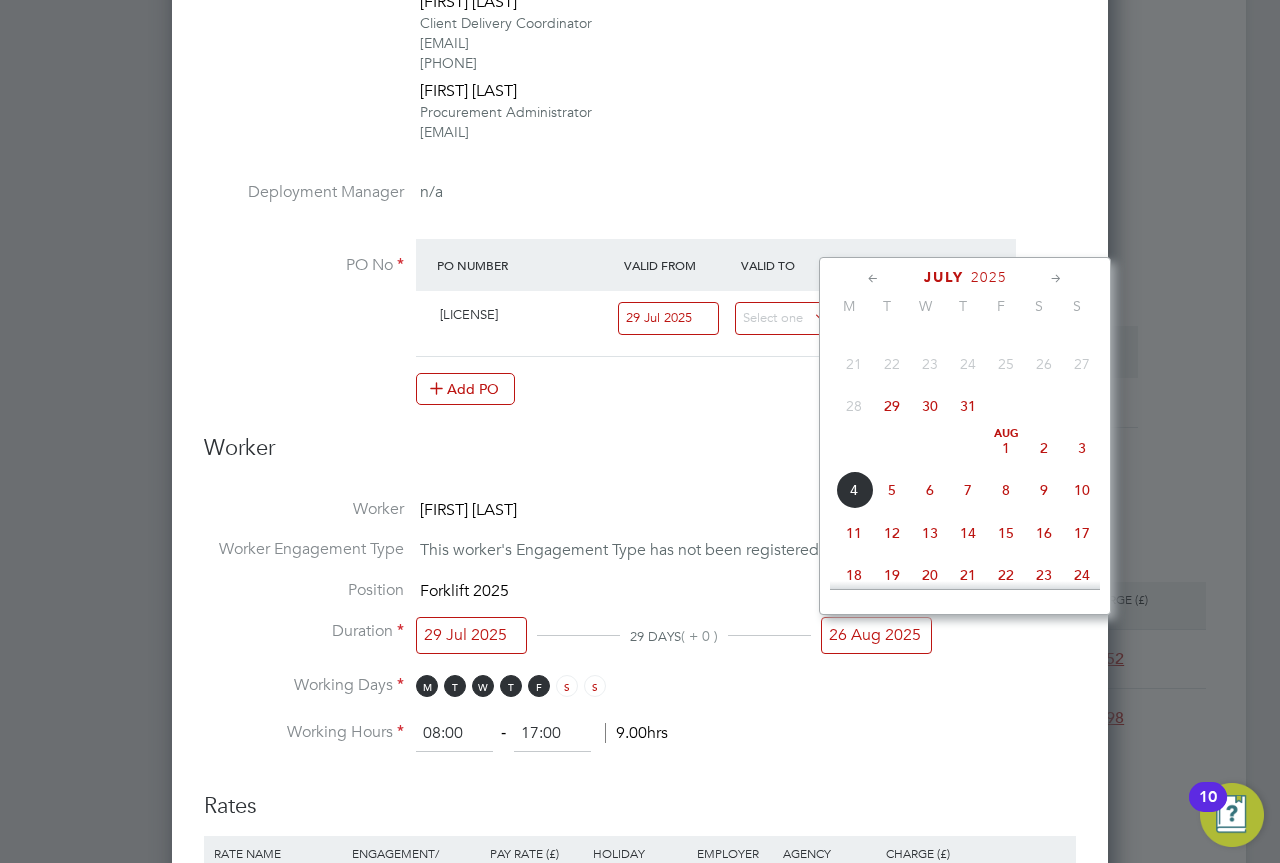 click on "Working Days M T W T F S S" at bounding box center [640, 695] 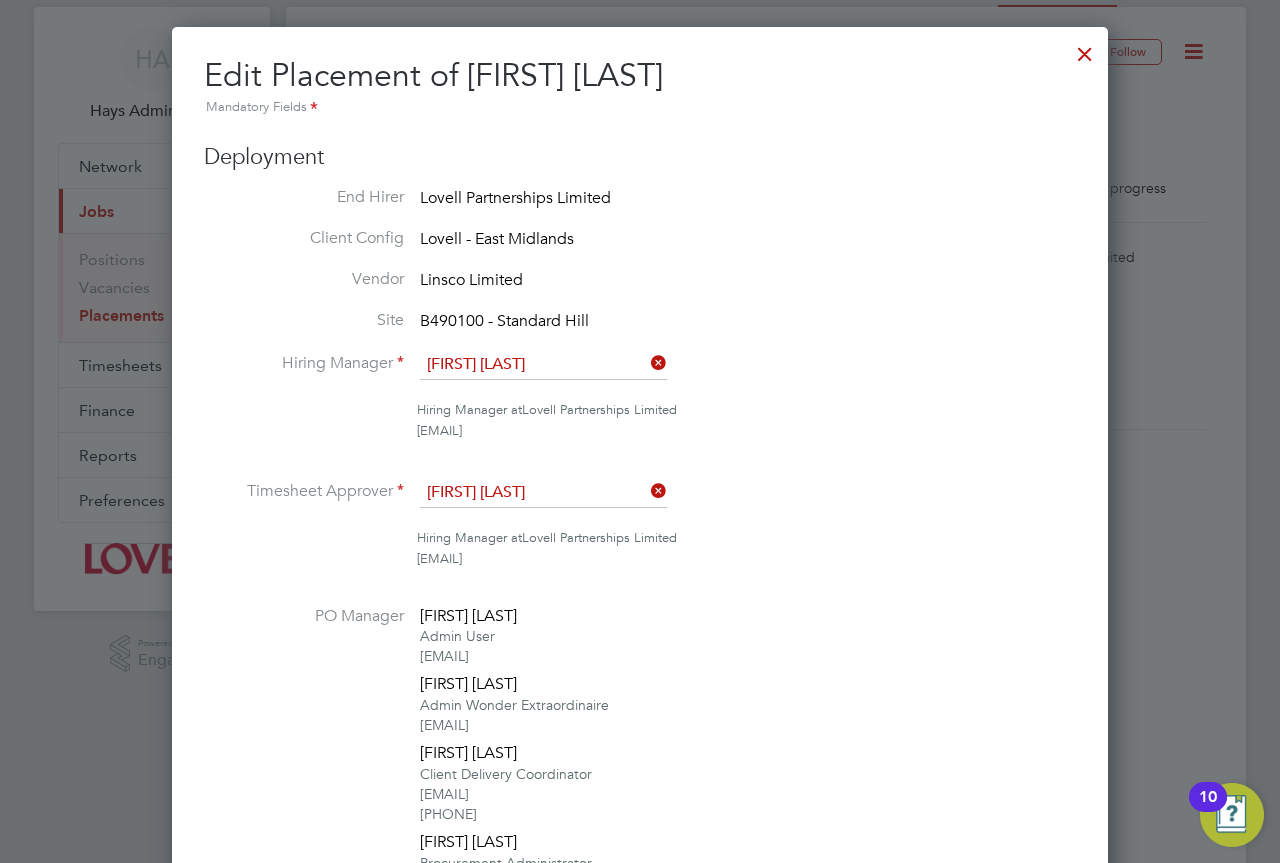 scroll, scrollTop: 0, scrollLeft: 0, axis: both 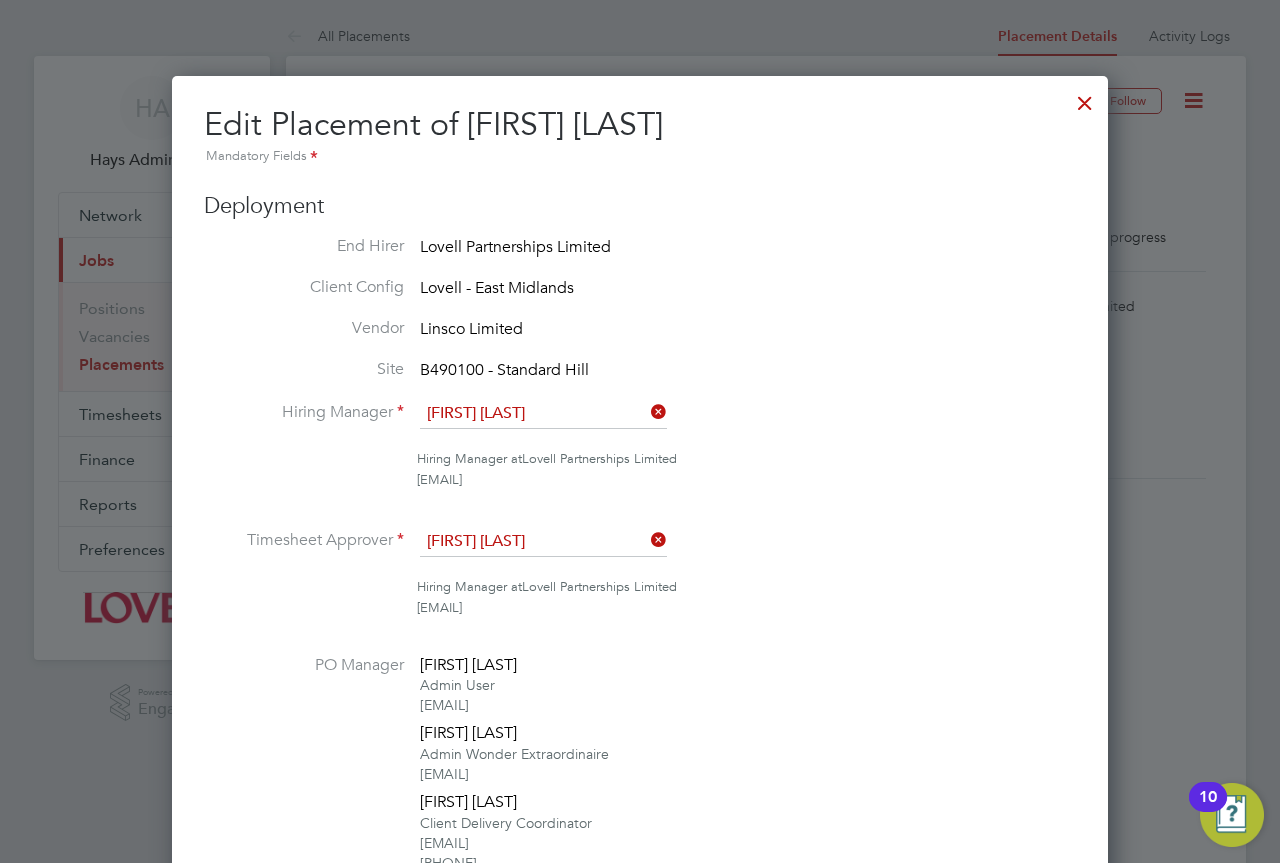 drag, startPoint x: 1098, startPoint y: 104, endPoint x: 928, endPoint y: 7, distance: 195.72685 